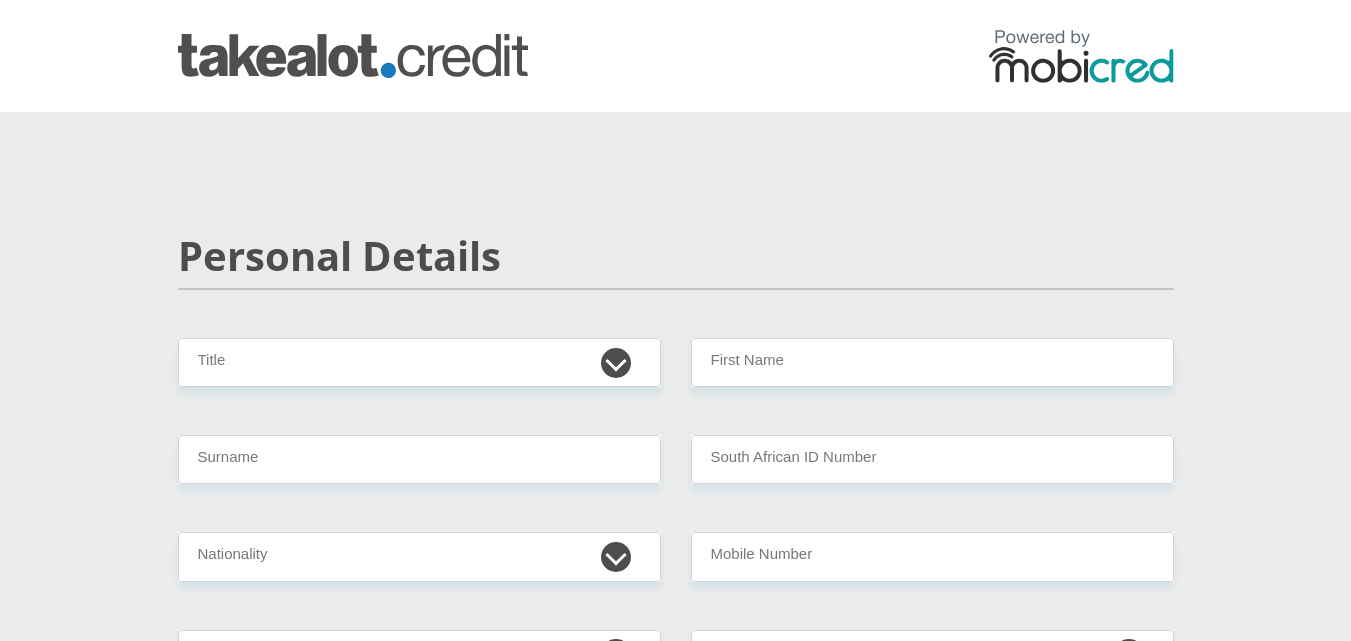 scroll, scrollTop: 0, scrollLeft: 0, axis: both 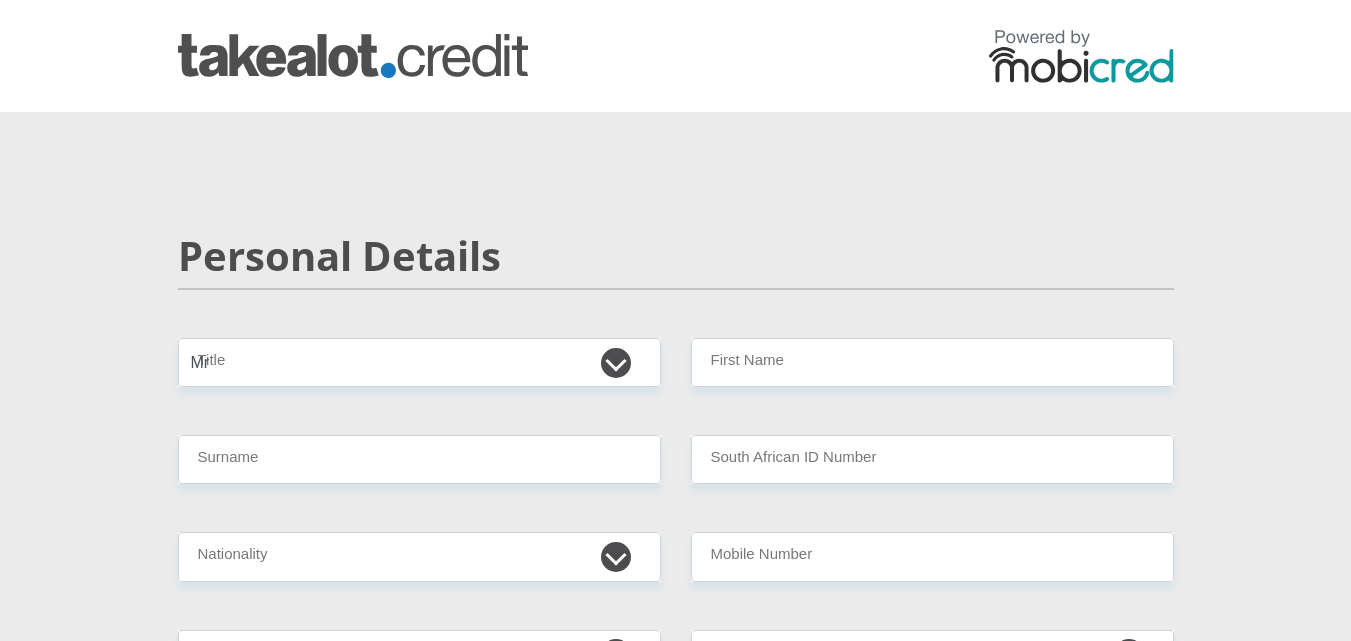 click on "Mr
Ms
Mrs
Dr
Other" at bounding box center (419, 362) 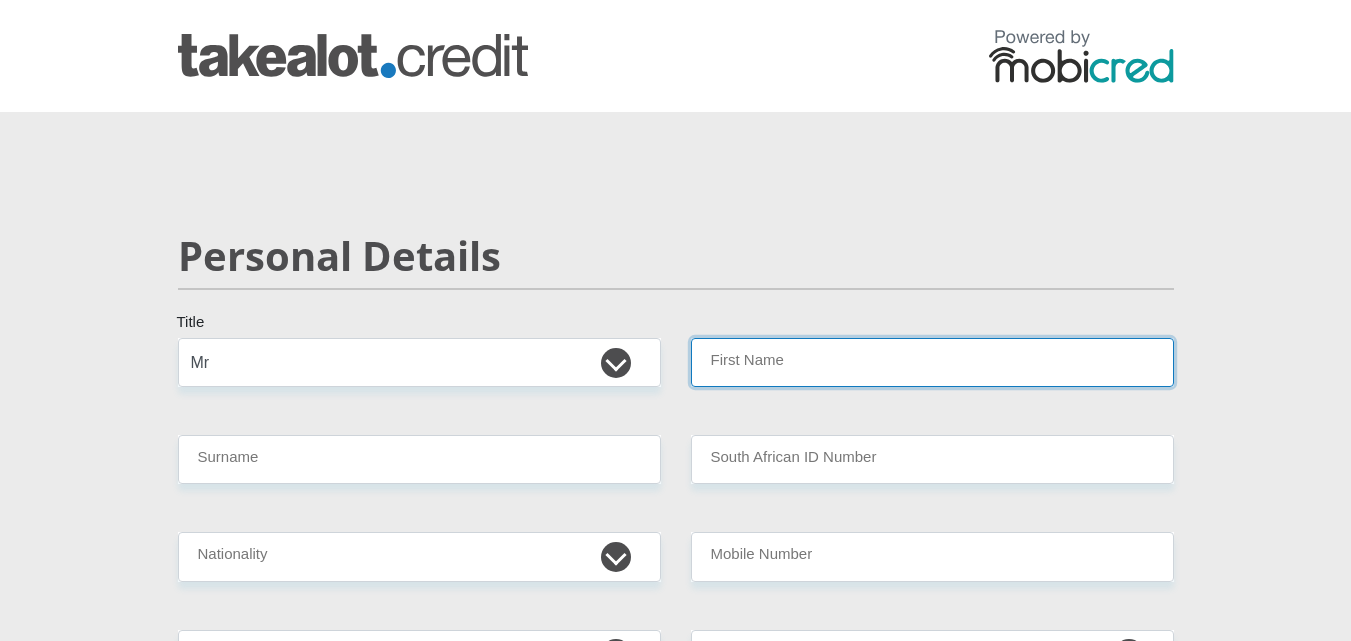 click on "First Name" at bounding box center [932, 362] 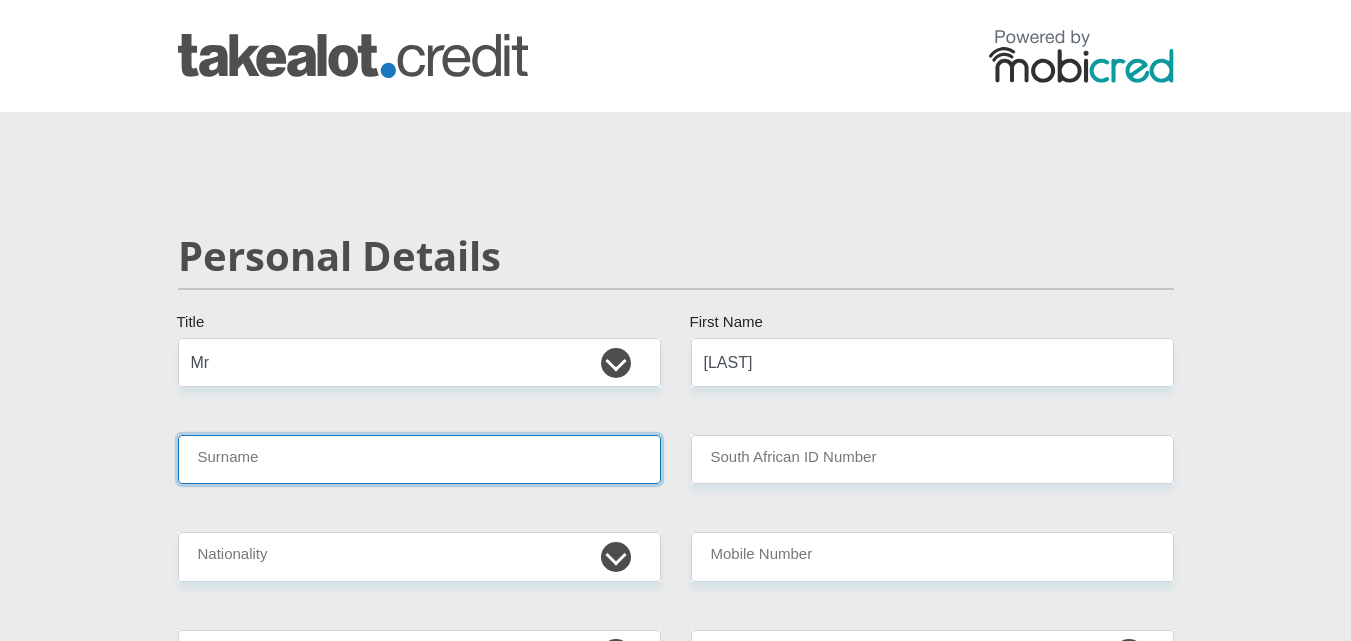 click on "Surname" at bounding box center [419, 459] 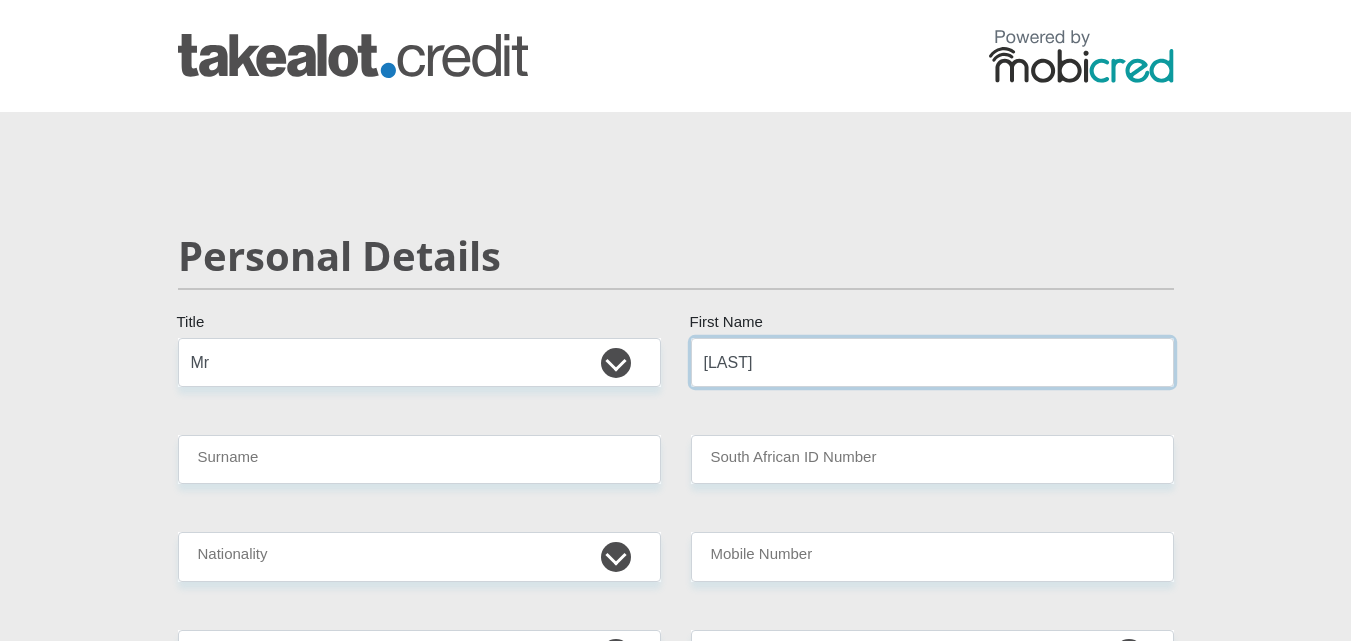 click on "[LAST]" at bounding box center [932, 362] 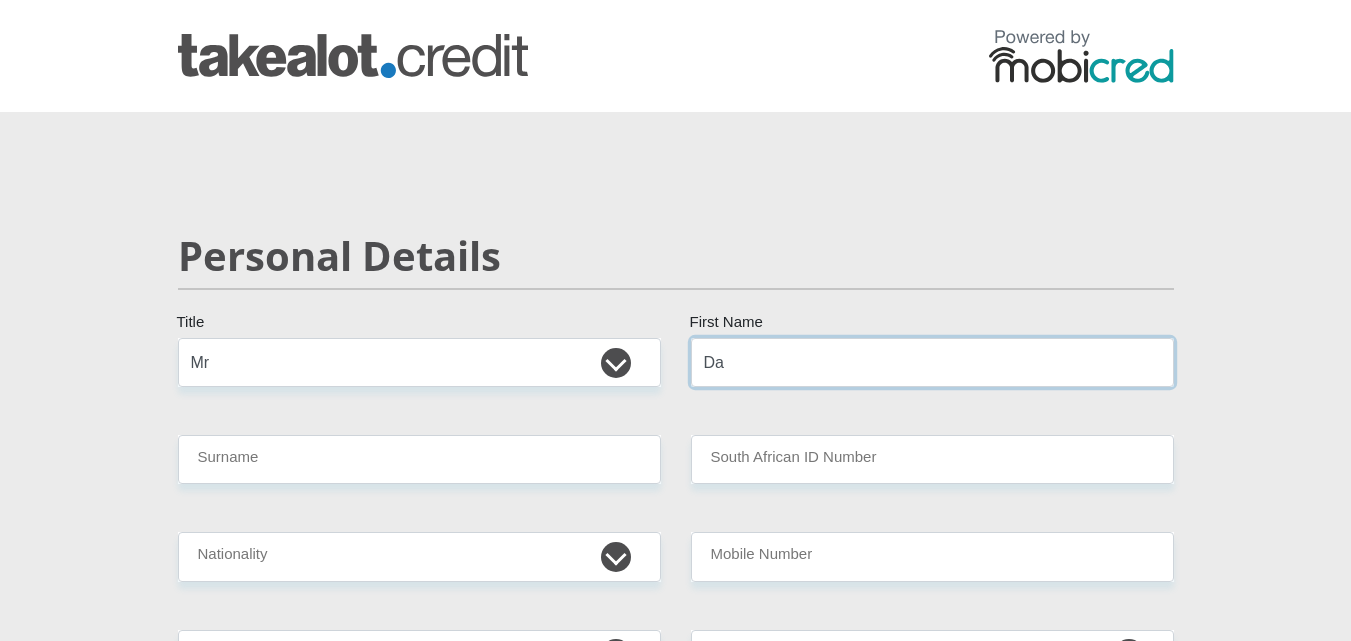 type on "D" 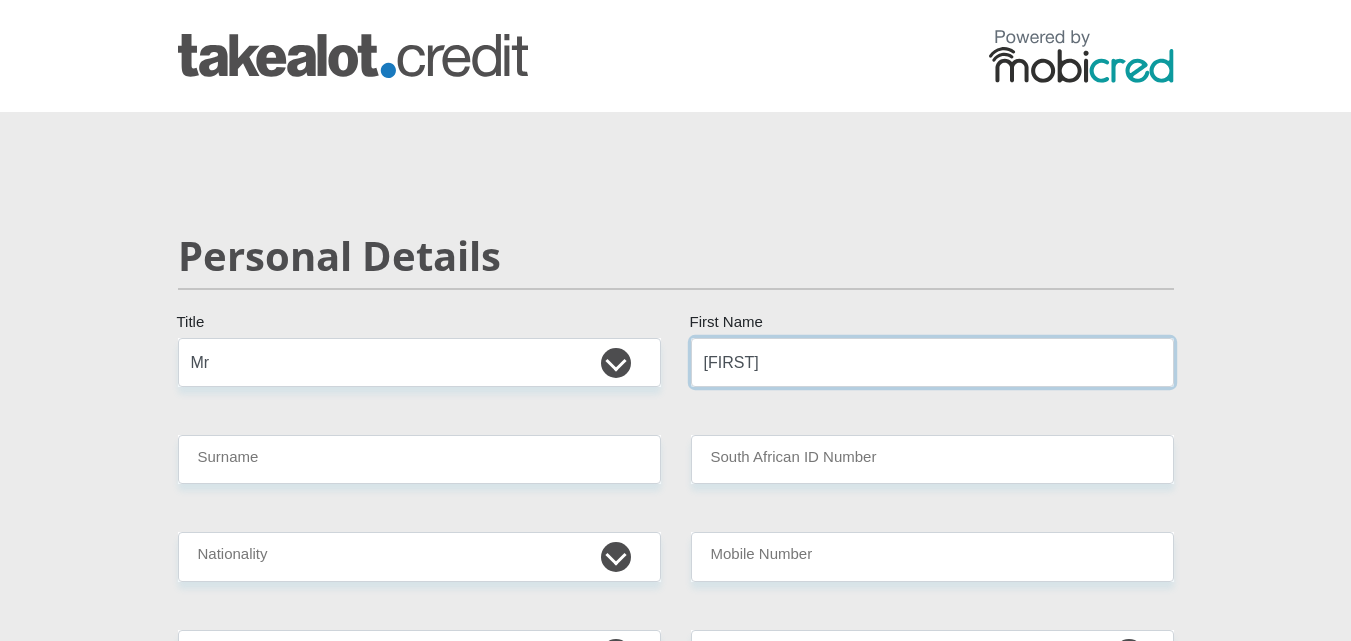 type on "[FIRST]" 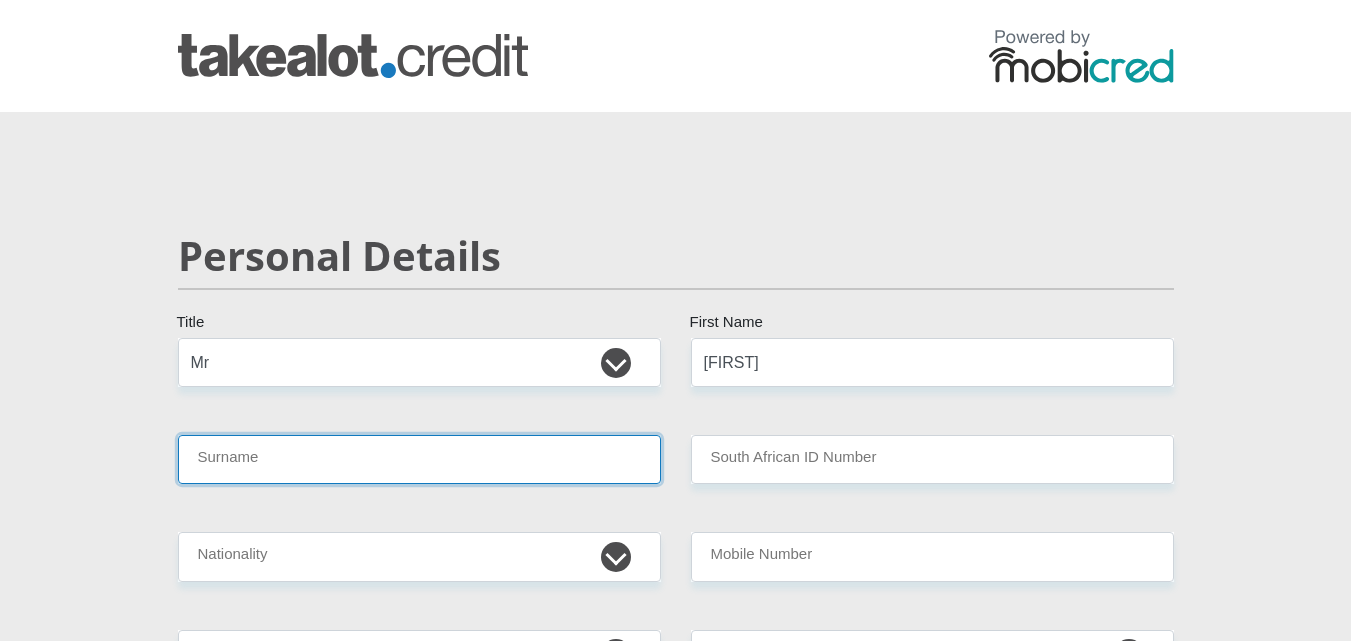 click on "Surname" at bounding box center [419, 459] 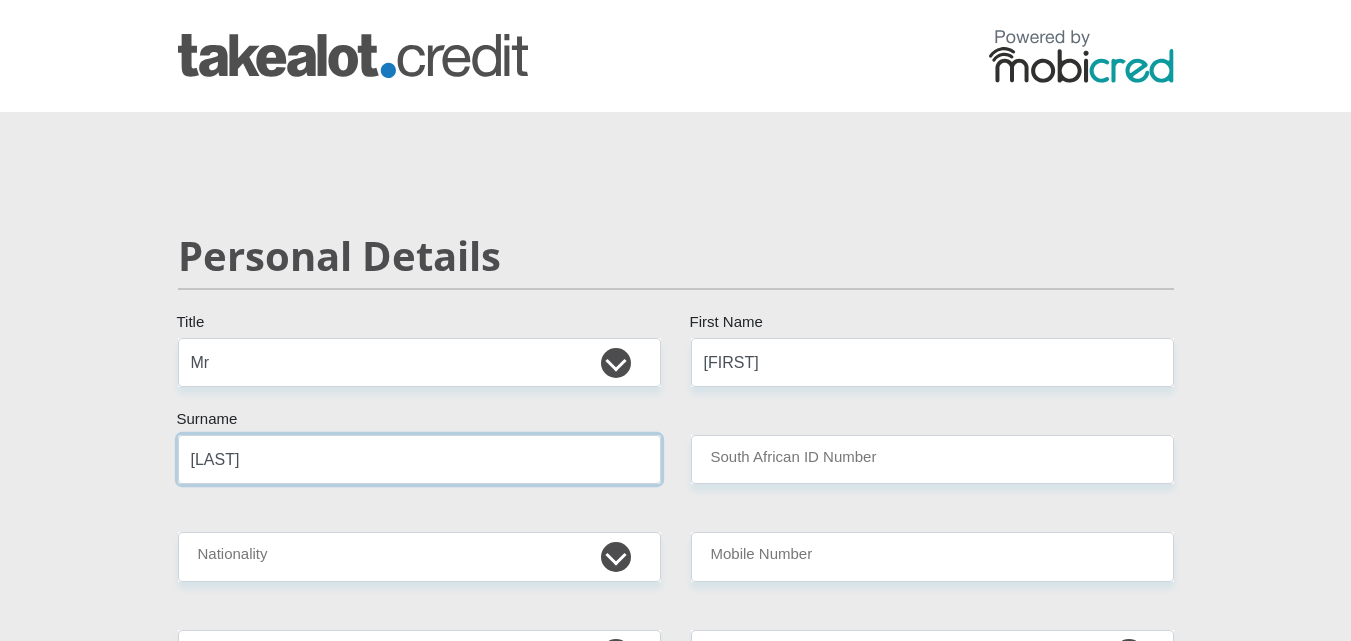 type on "[LAST]" 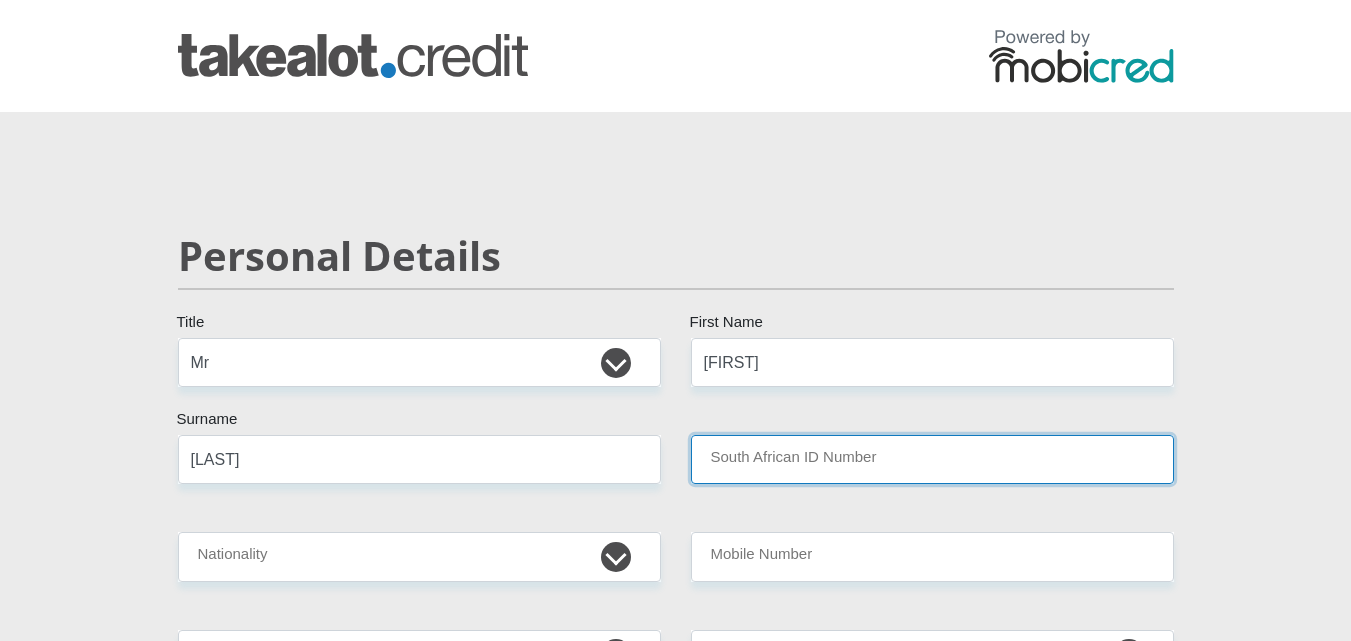 click on "South African ID Number" at bounding box center [932, 459] 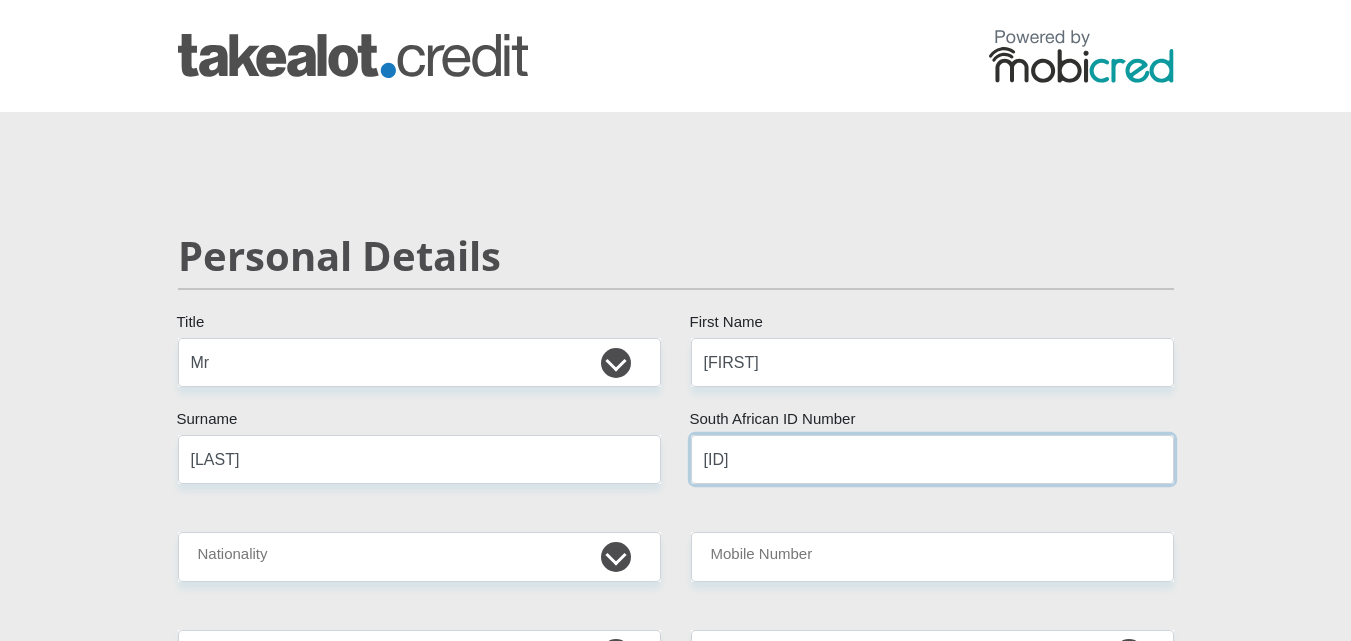 type on "[ID]" 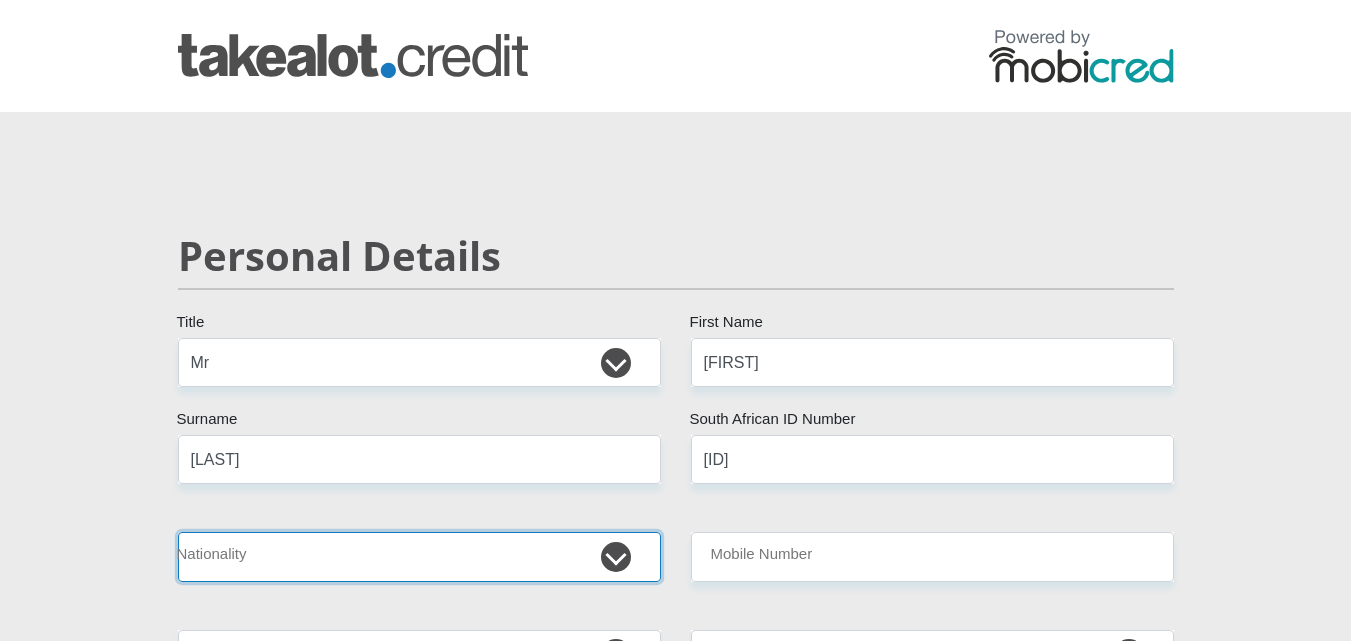 click on "South Africa
Afghanistan
Aland Islands
Albania
Algeria
America Samoa
American Virgin Islands
Andorra
Angola
Anguilla
Antarctica
Antigua and Barbuda
Argentina
Armenia
Aruba
Ascension Island
Australia
Austria
Azerbaijan
Bahamas
Bahrain
Bangladesh
Barbados
Chad" at bounding box center (419, 556) 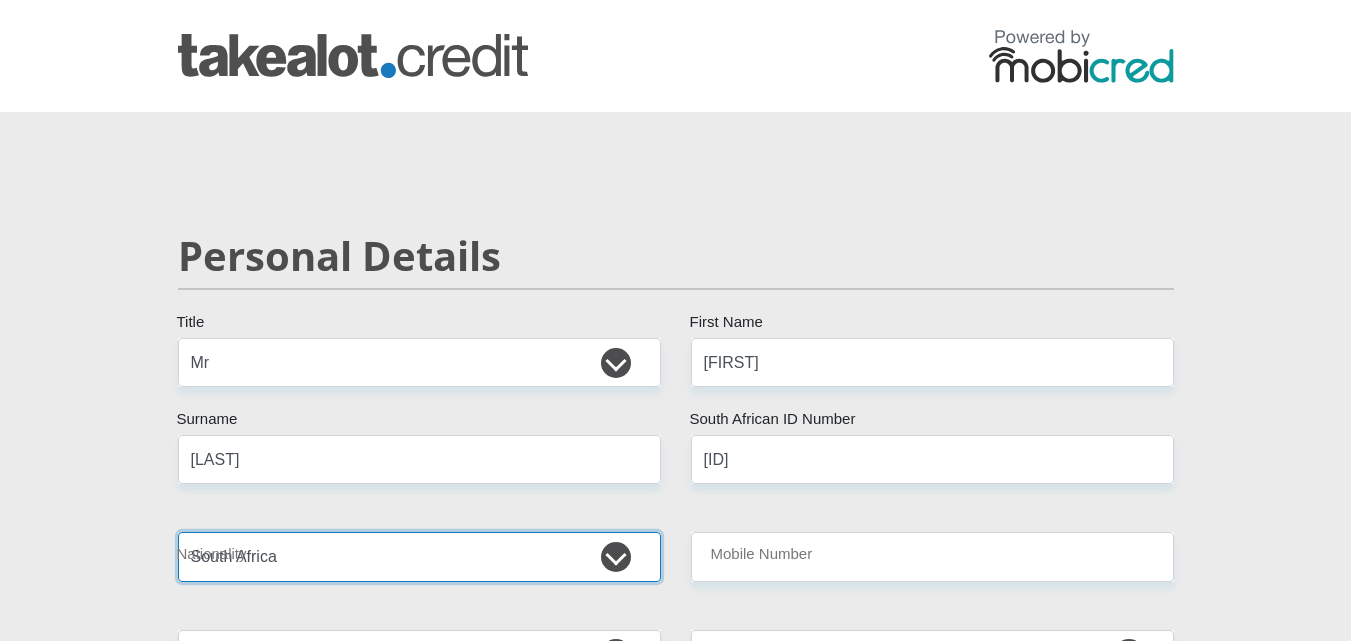 click on "South Africa
Afghanistan
Aland Islands
Albania
Algeria
America Samoa
American Virgin Islands
Andorra
Angola
Anguilla
Antarctica
Antigua and Barbuda
Argentina
Armenia
Aruba
Ascension Island
Australia
Austria
Azerbaijan
Bahamas
Bahrain
Bangladesh
Barbados
Chad" at bounding box center [419, 556] 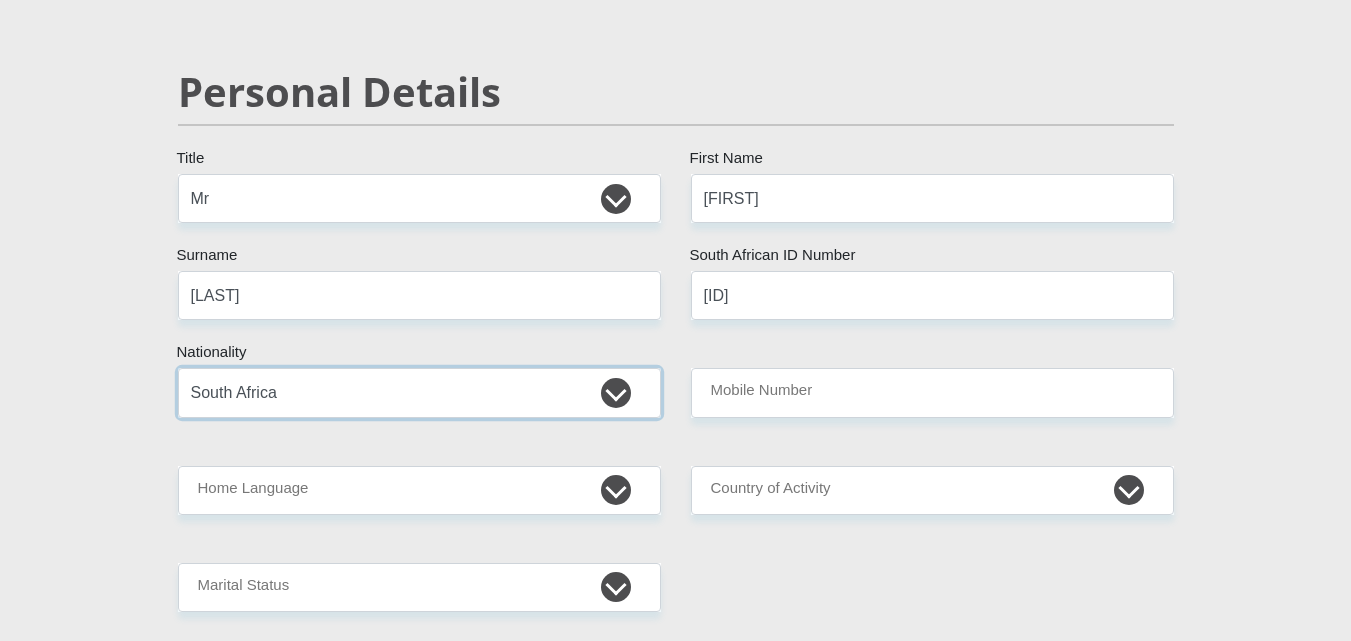 scroll, scrollTop: 200, scrollLeft: 0, axis: vertical 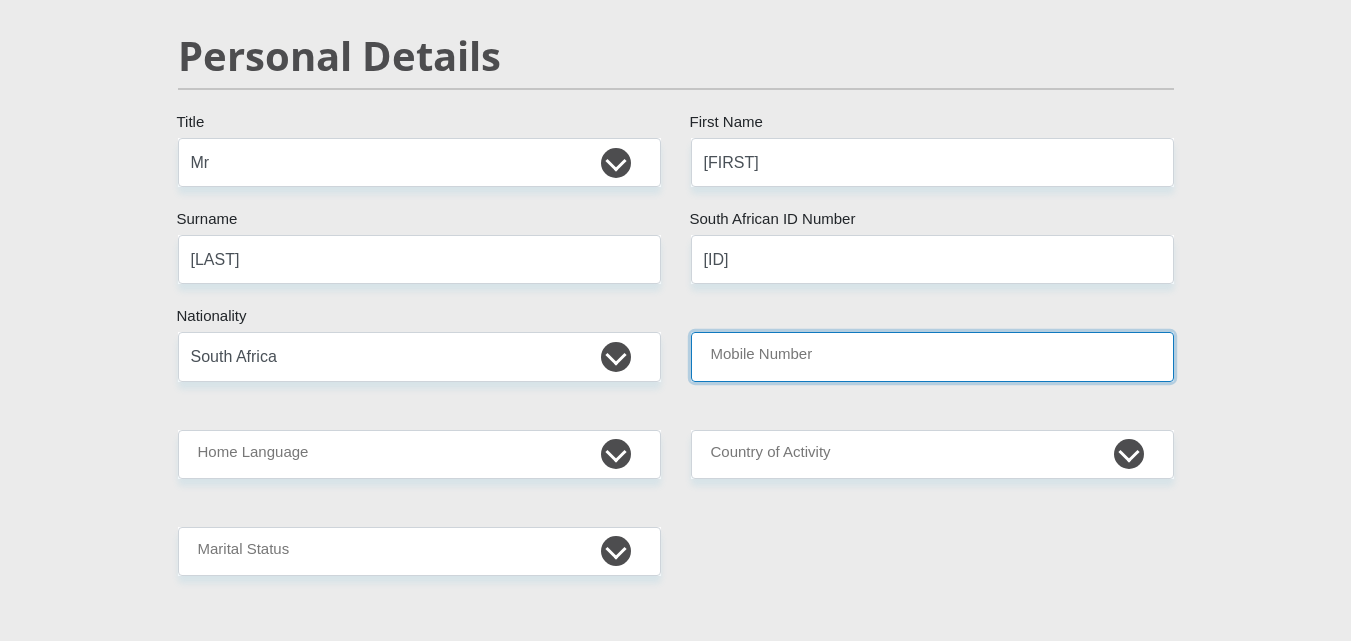 click on "Mobile Number" at bounding box center (932, 356) 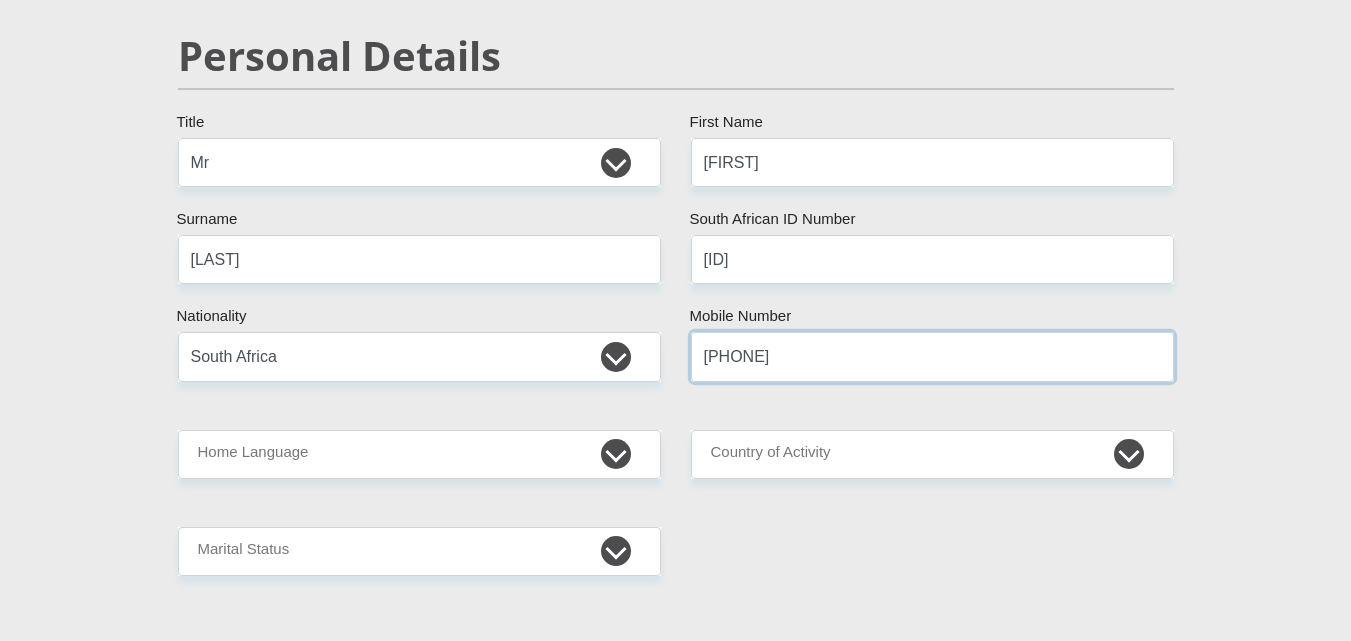 type on "[PHONE]" 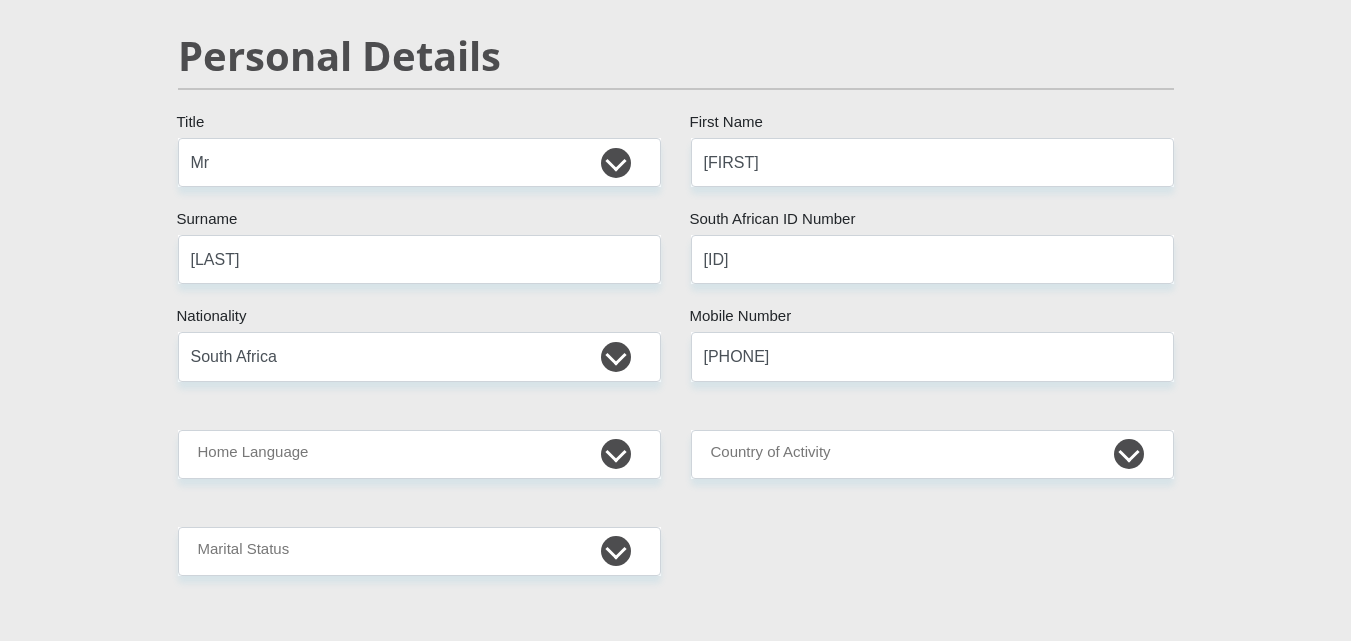 drag, startPoint x: 430, startPoint y: 482, endPoint x: 468, endPoint y: 454, distance: 47.201694 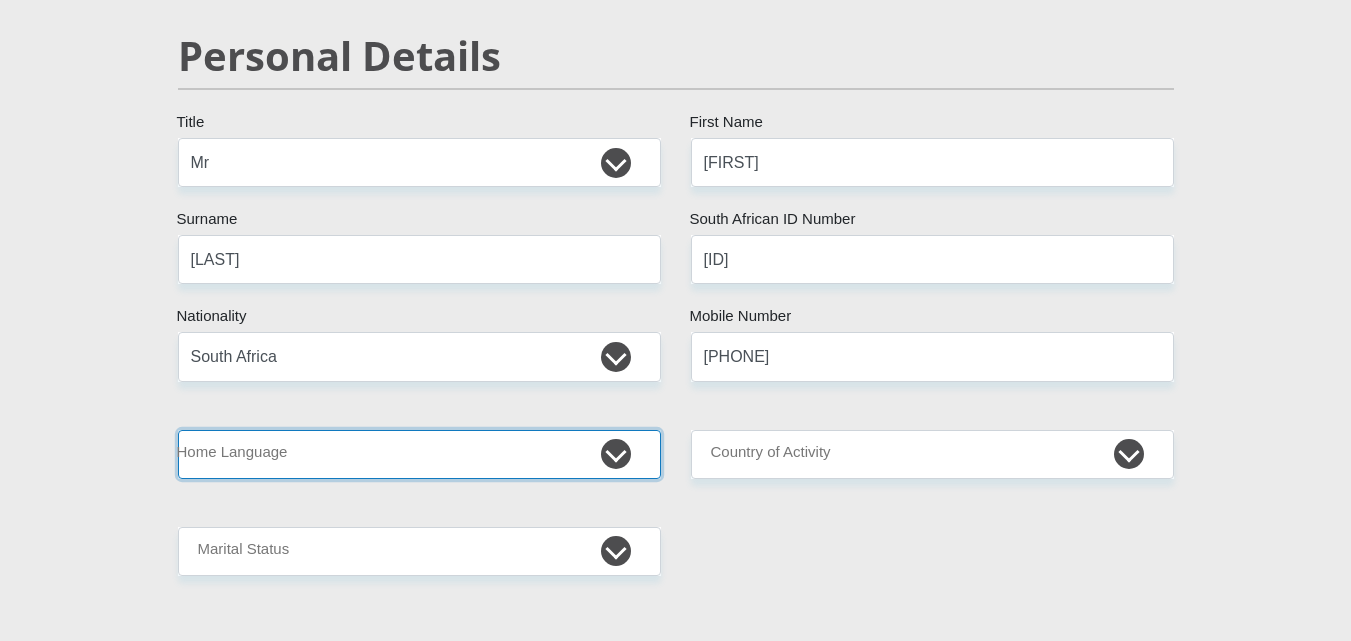 drag, startPoint x: 468, startPoint y: 454, endPoint x: 502, endPoint y: 433, distance: 39.962482 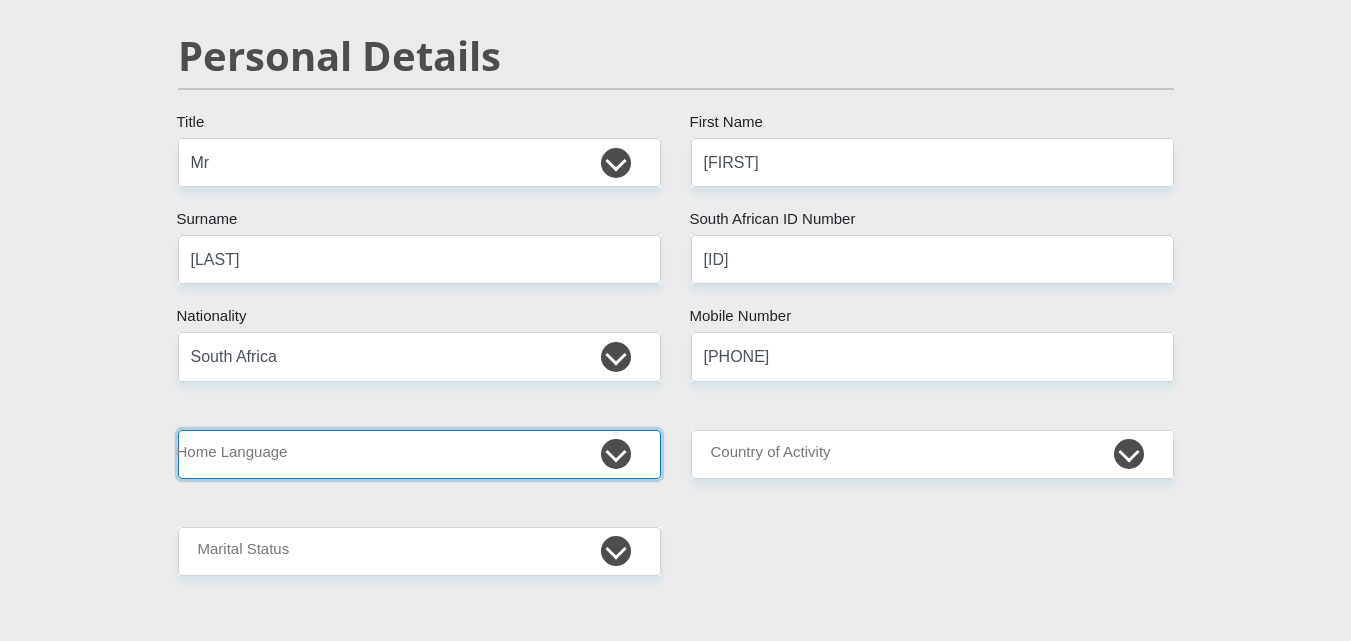 select on "afr" 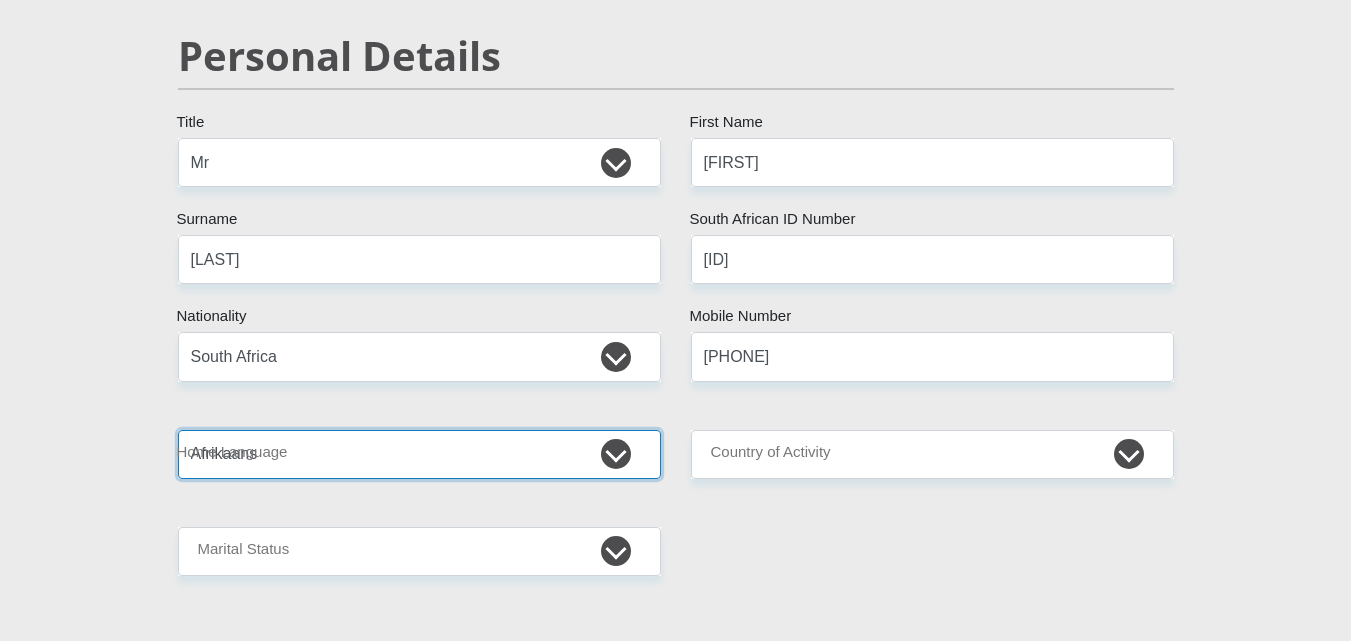click on "Afrikaans
English
Sepedi
South Ndebele
Southern Sotho
Swati
Tsonga
Tswana
Venda
Xhosa
Zulu
Other" at bounding box center (419, 454) 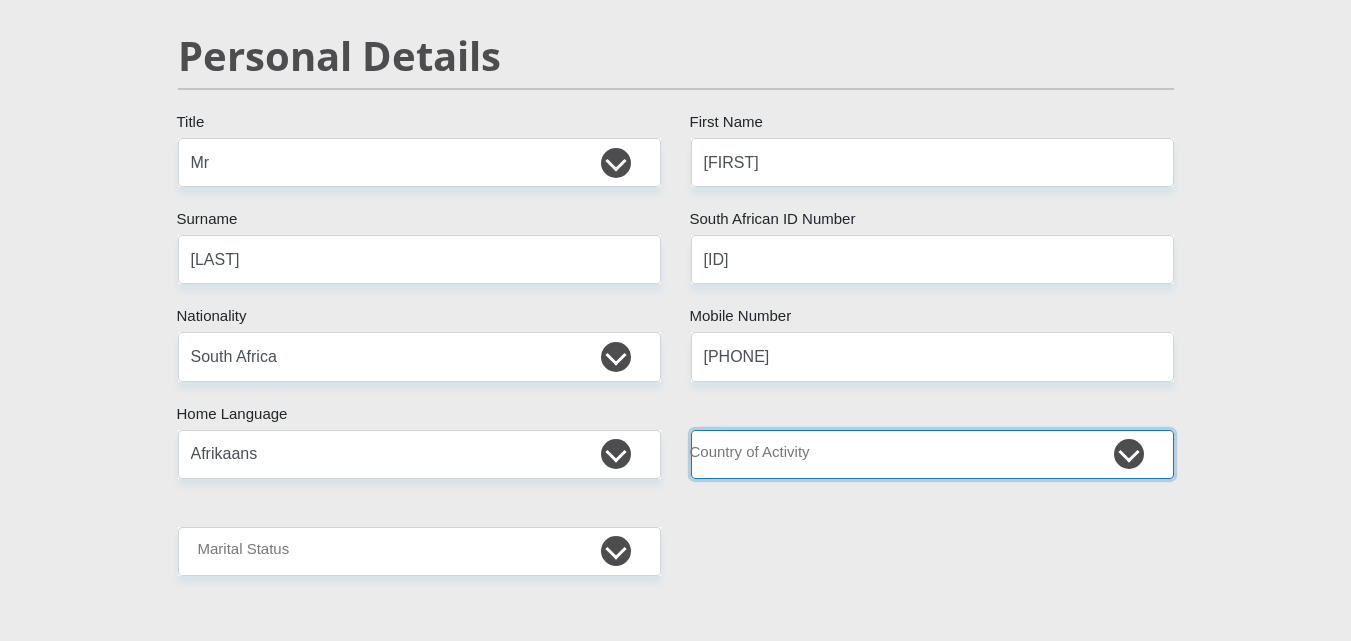 click on "South Africa
Afghanistan
Aland Islands
Albania
Algeria
America Samoa
American Virgin Islands
Andorra
Angola
Anguilla
Antarctica
Antigua and Barbuda
Argentina
Armenia
Aruba
Ascension Island
Australia
Austria
Azerbaijan
Chad" at bounding box center (932, 454) 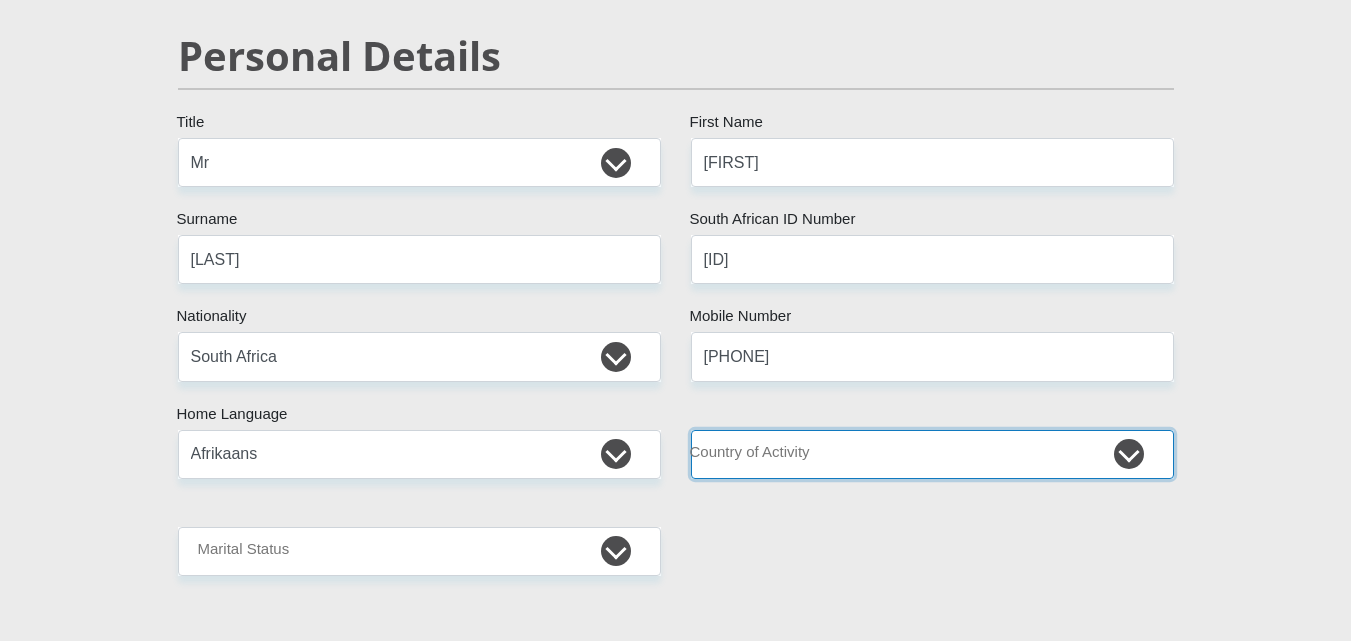 select on "ZAF" 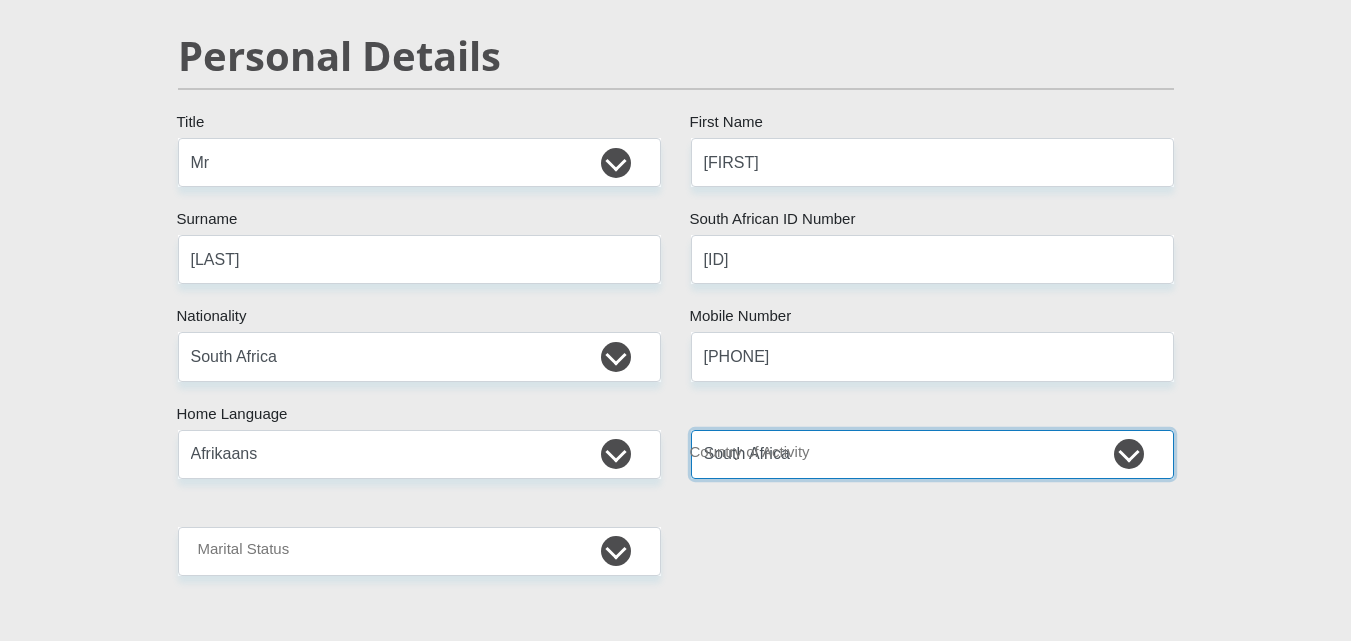 click on "South Africa
Afghanistan
Aland Islands
Albania
Algeria
America Samoa
American Virgin Islands
Andorra
Angola
Anguilla
Antarctica
Antigua and Barbuda
Argentina
Armenia
Aruba
Ascension Island
Australia
Austria
Azerbaijan
Chad" at bounding box center [932, 454] 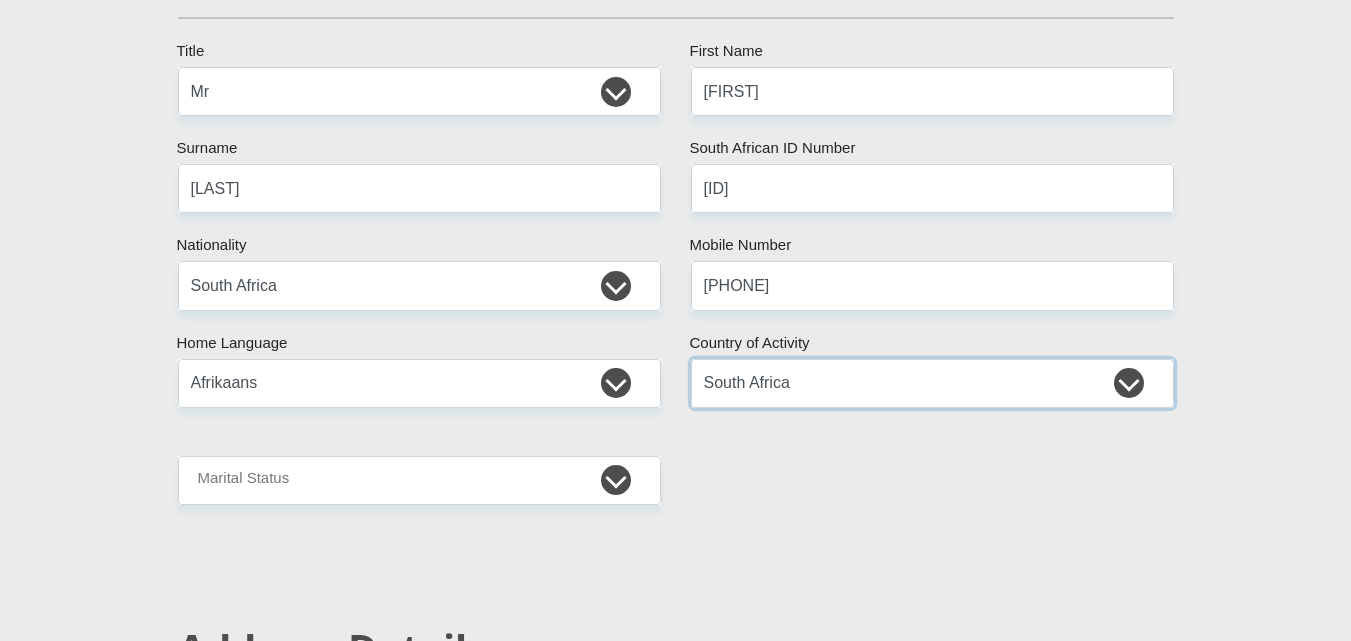 scroll, scrollTop: 400, scrollLeft: 0, axis: vertical 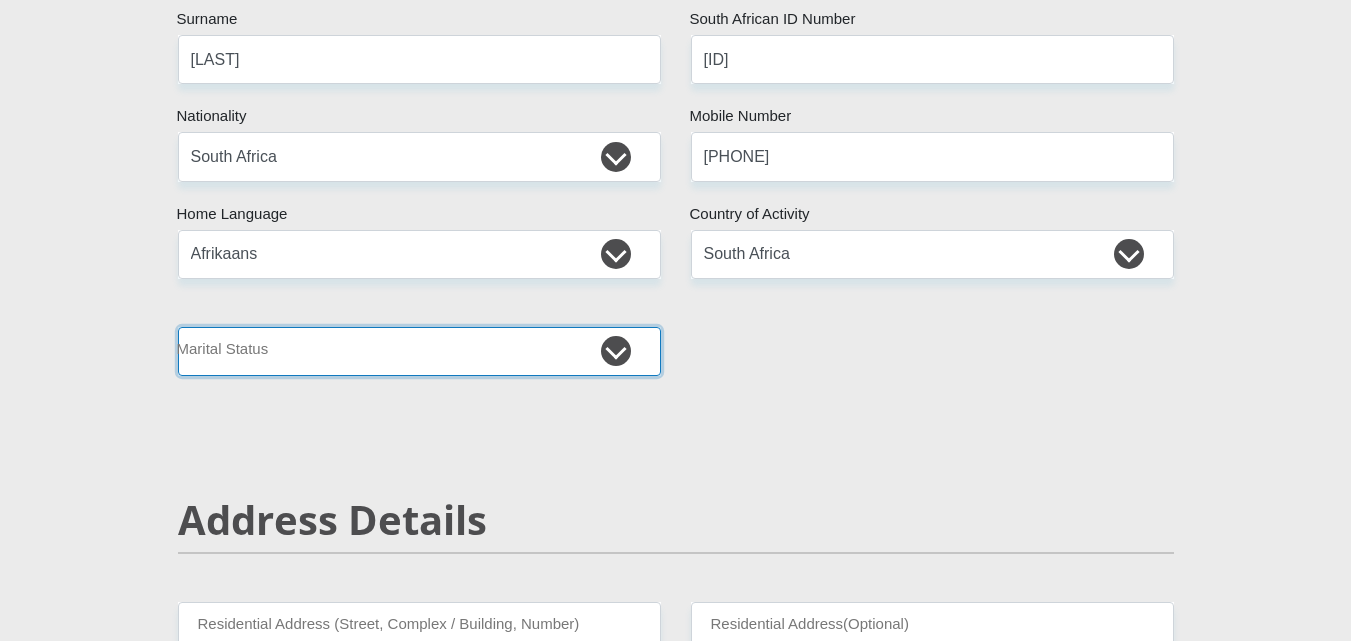 click on "Married ANC
Single
Divorced
Widowed
Married COP or Customary Law" at bounding box center [419, 351] 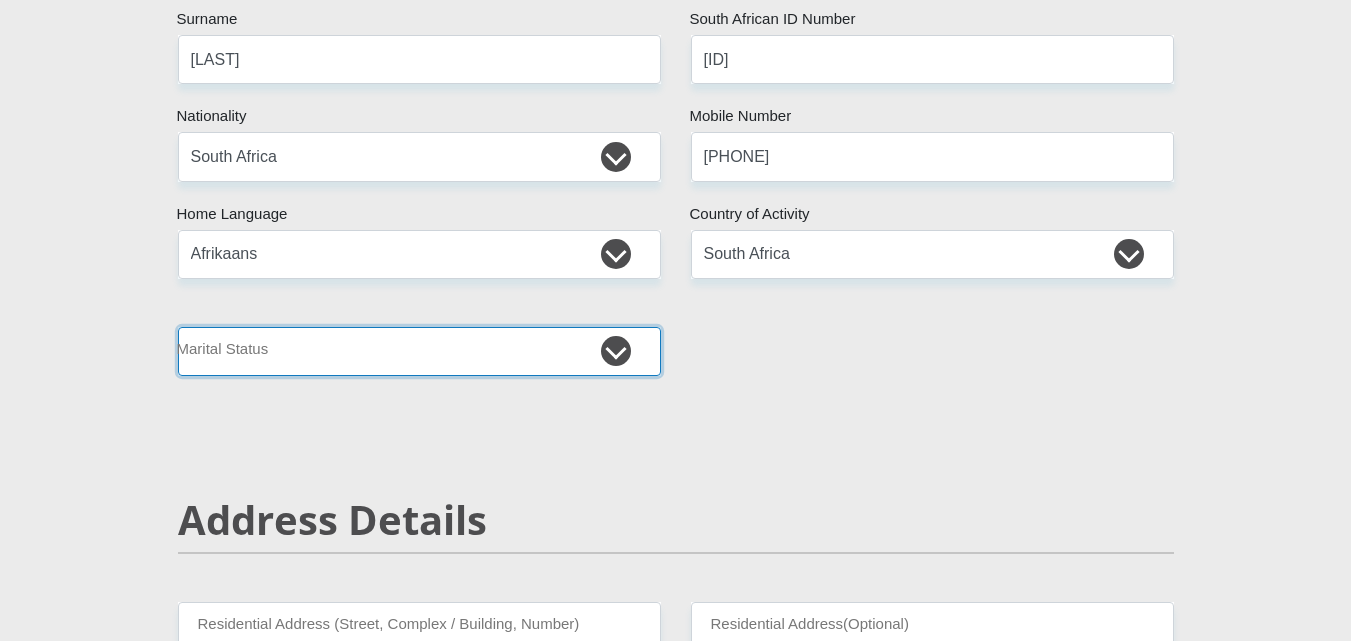 select on "5" 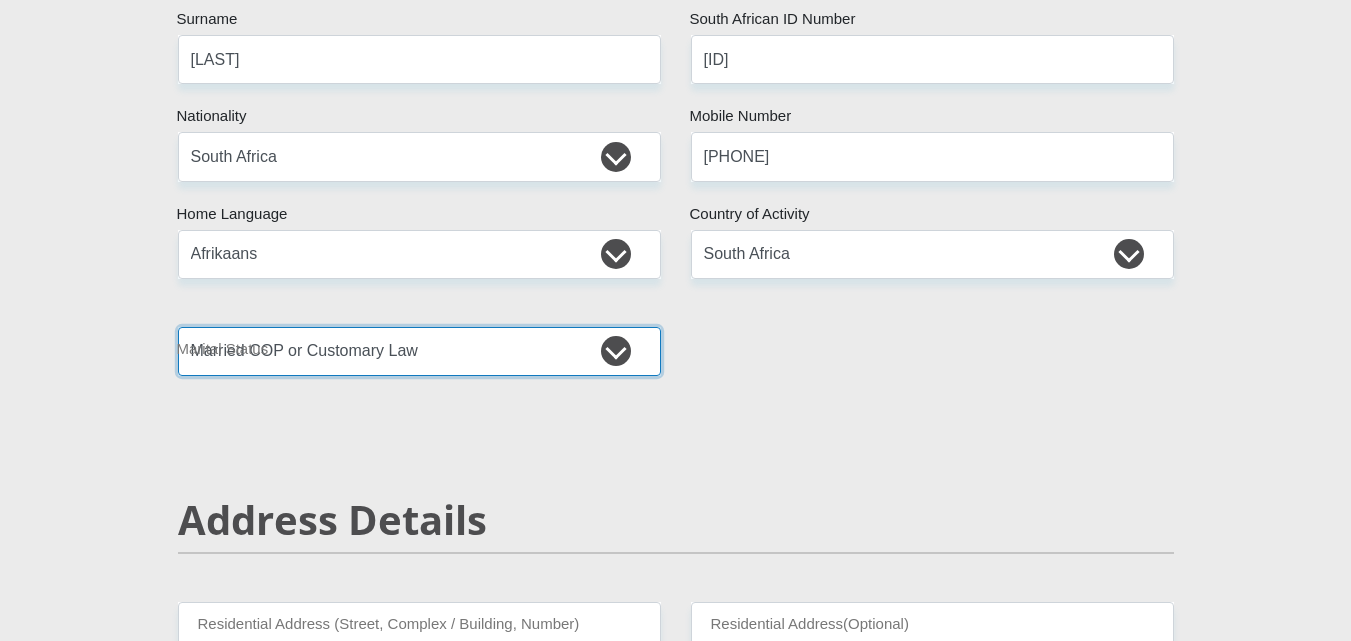 click on "Married ANC
Single
Divorced
Widowed
Married COP or Customary Law" at bounding box center [419, 351] 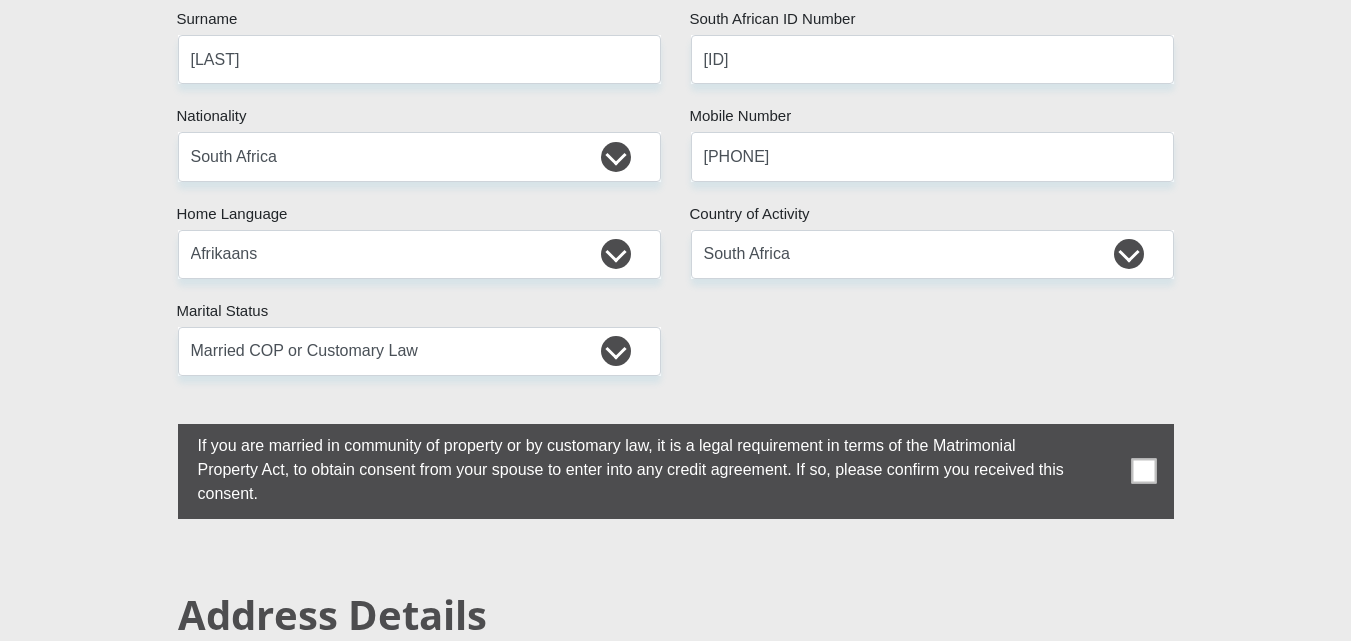 click at bounding box center (1143, 471) 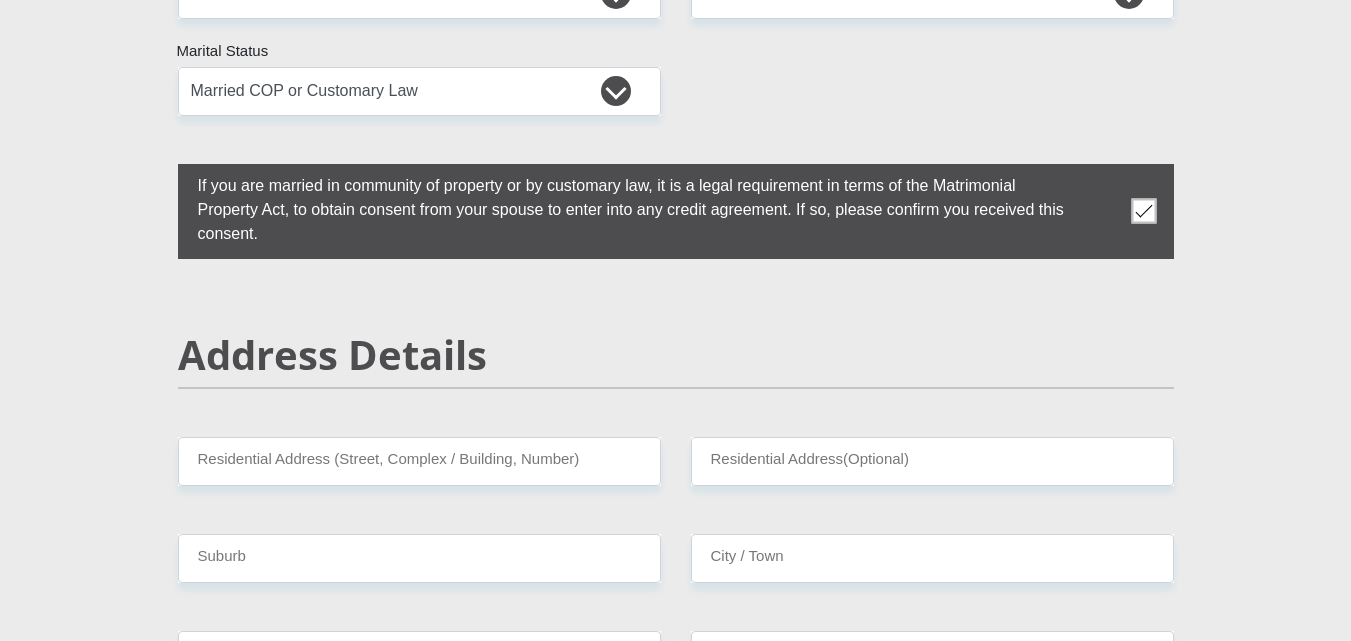 scroll, scrollTop: 900, scrollLeft: 0, axis: vertical 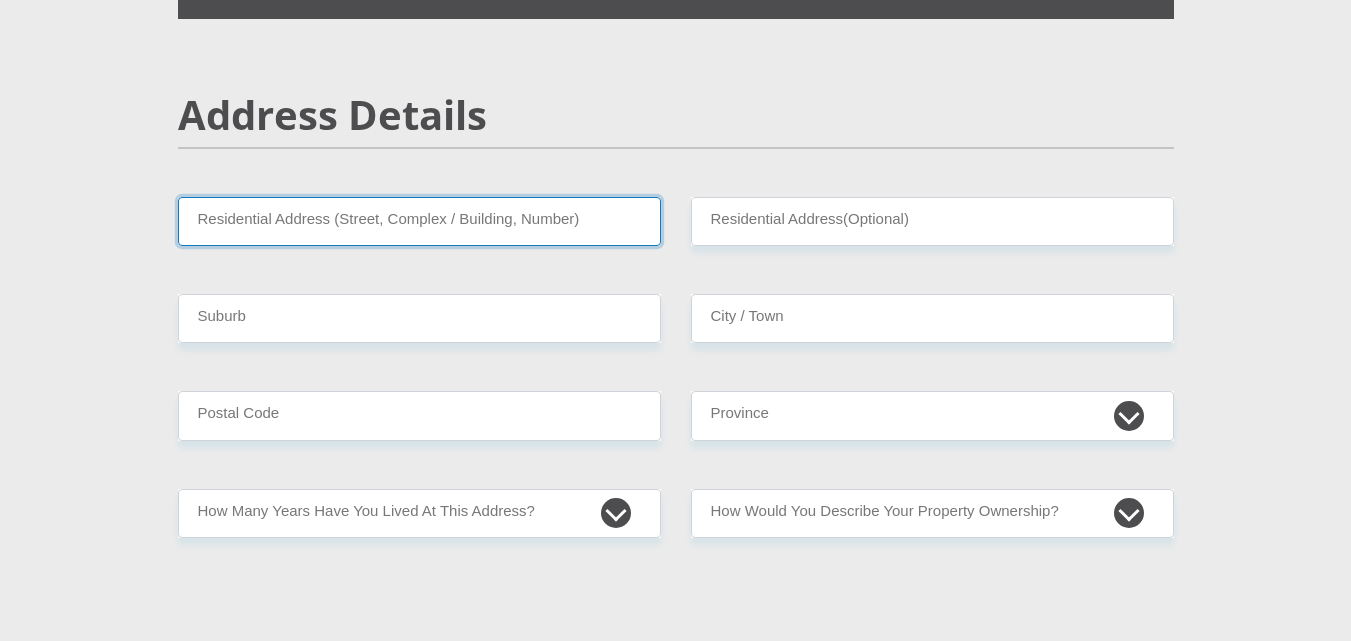 click on "Residential Address (Street, Complex / Building, Number)" at bounding box center (419, 221) 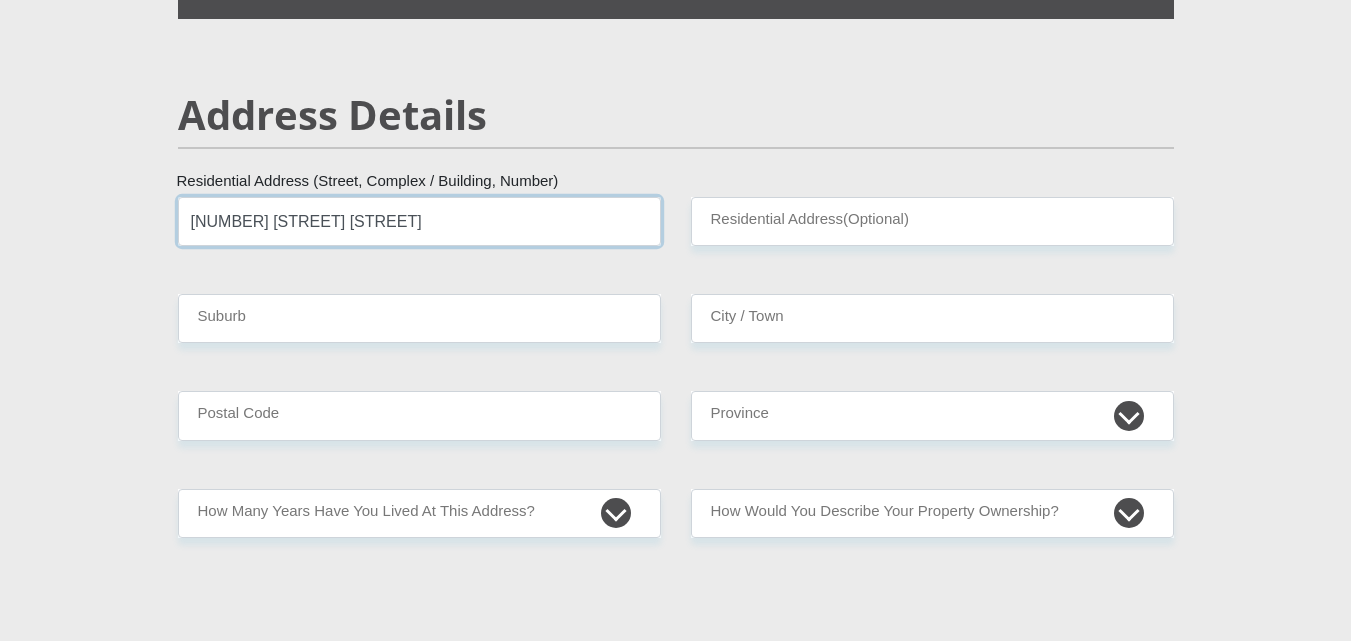 type on "[NUMBER] [STREET] [STREET]" 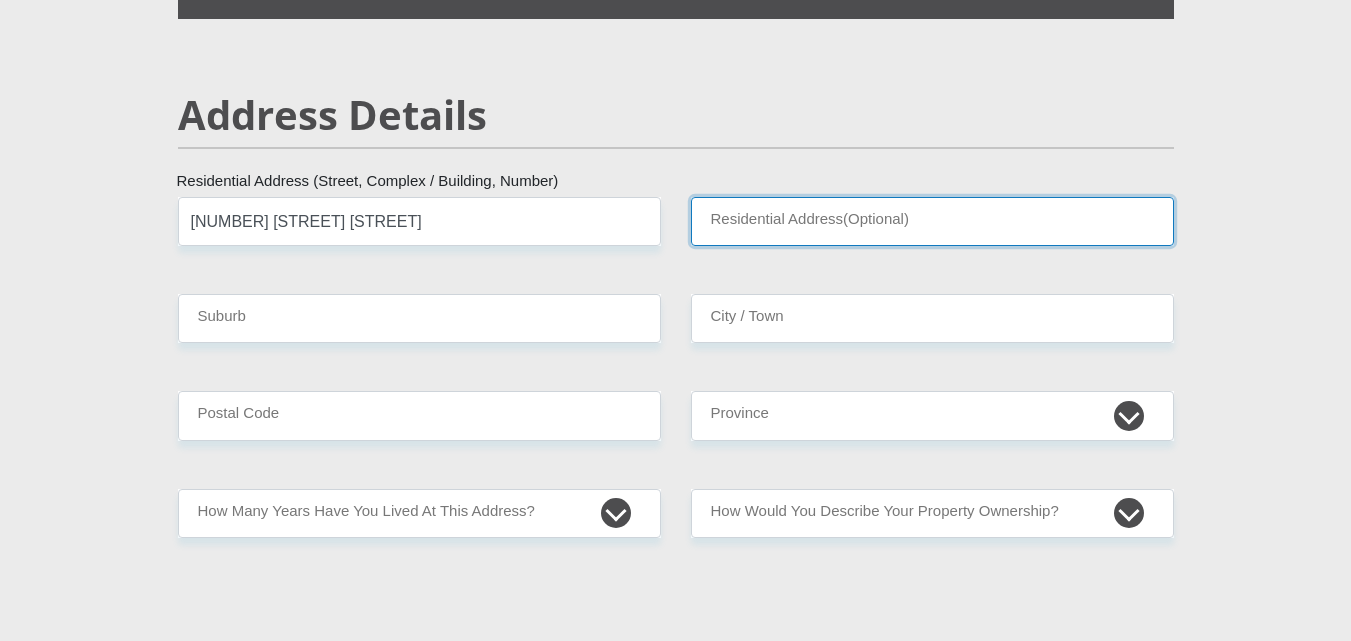 click on "Residential Address(Optional)" at bounding box center [932, 221] 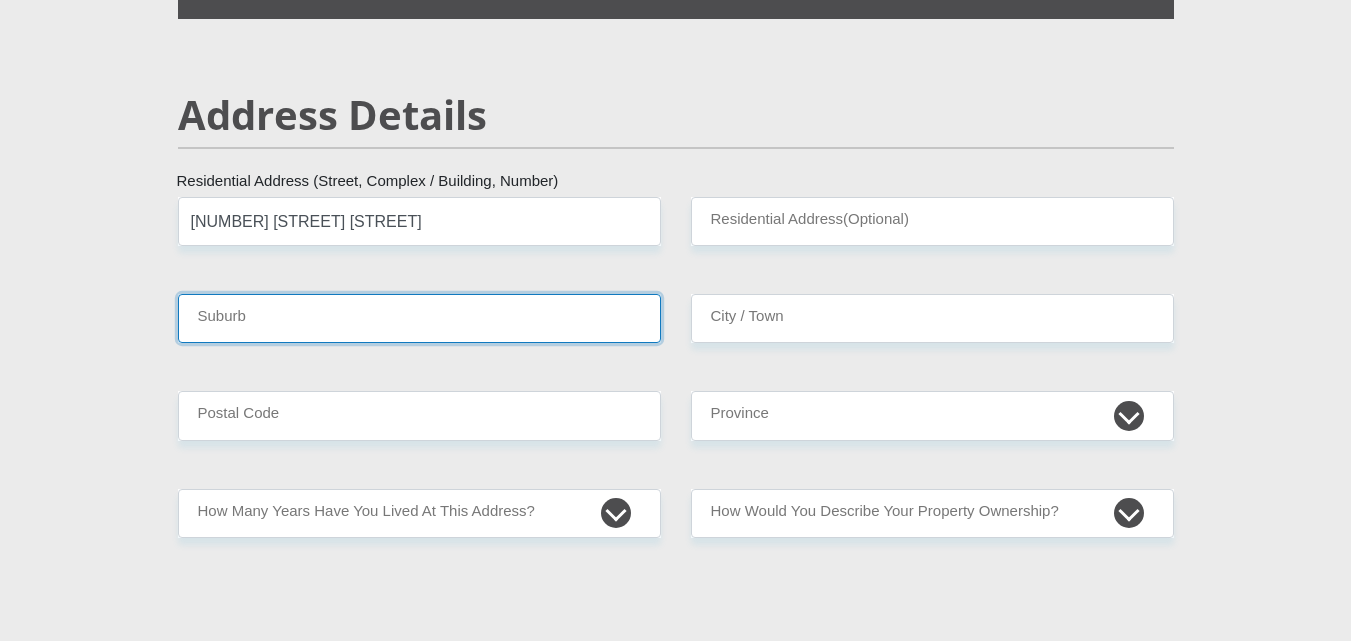 click on "Suburb" at bounding box center [419, 318] 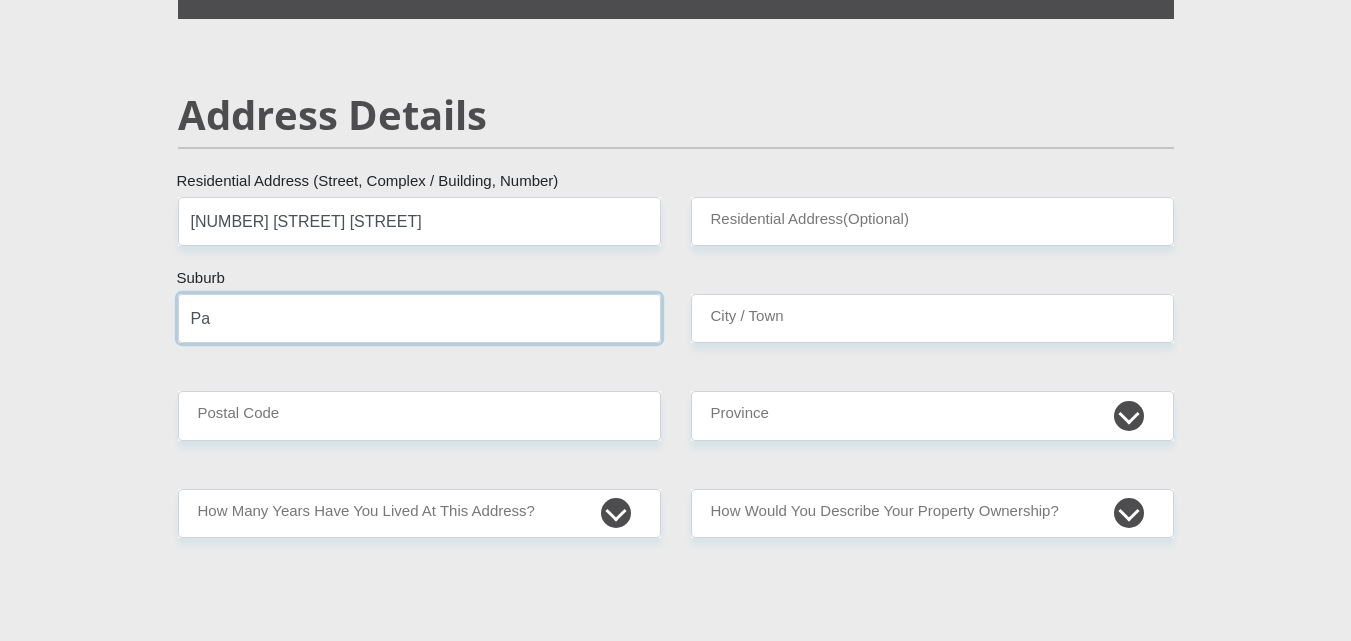 type on "P" 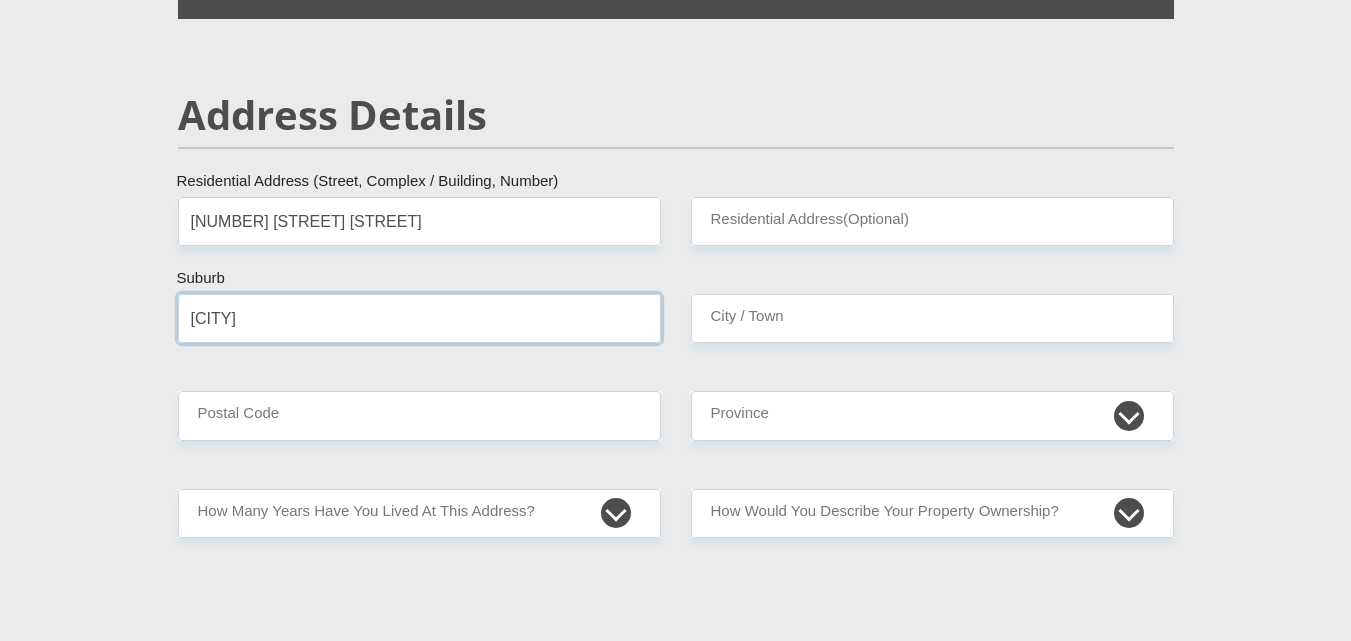type on "[CITY]" 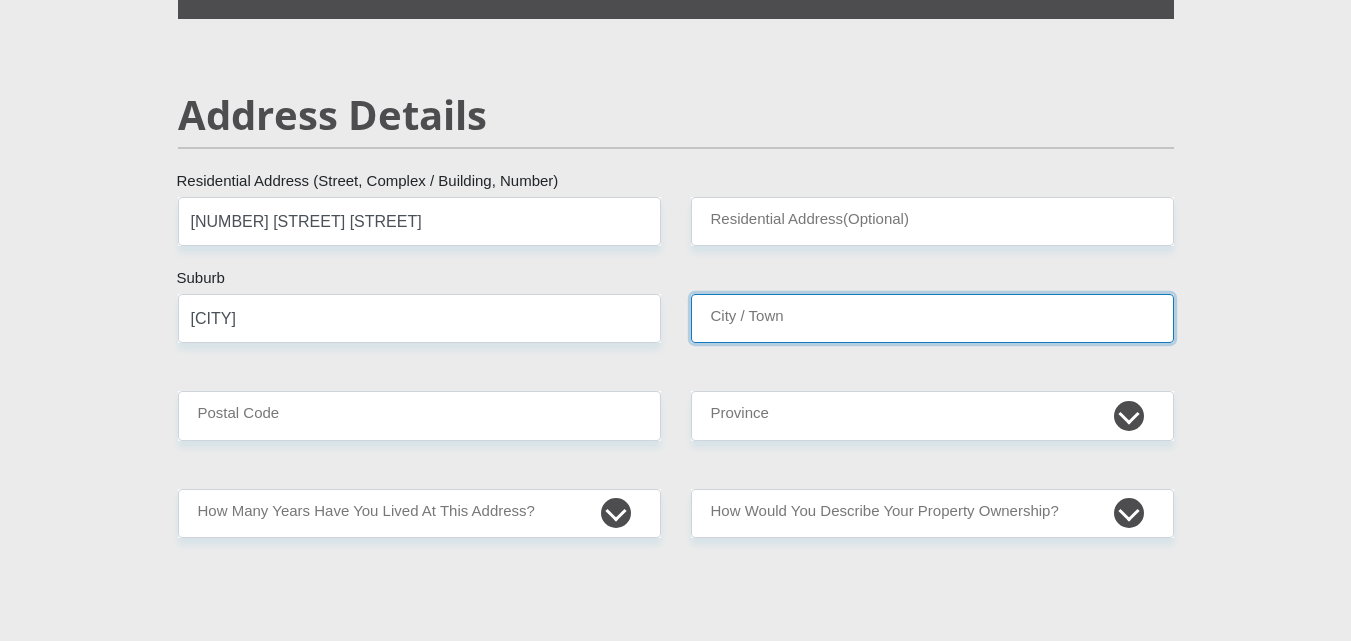 click on "City / Town" at bounding box center (932, 318) 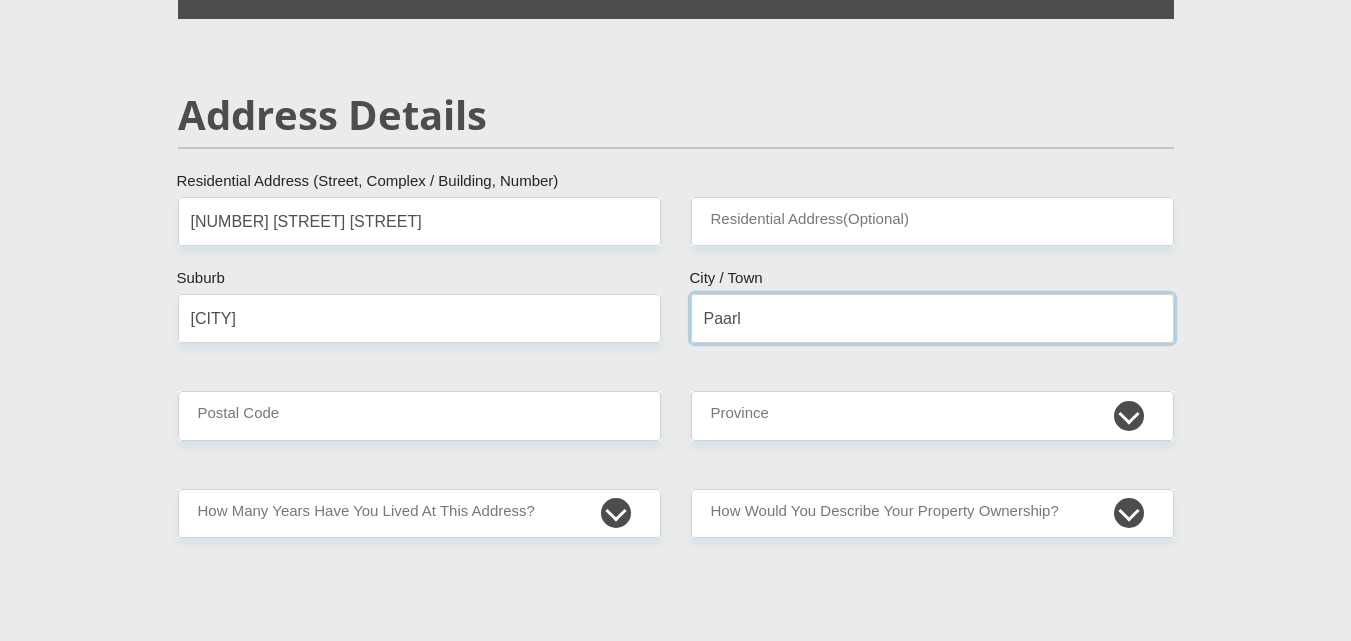 type on "Paarl" 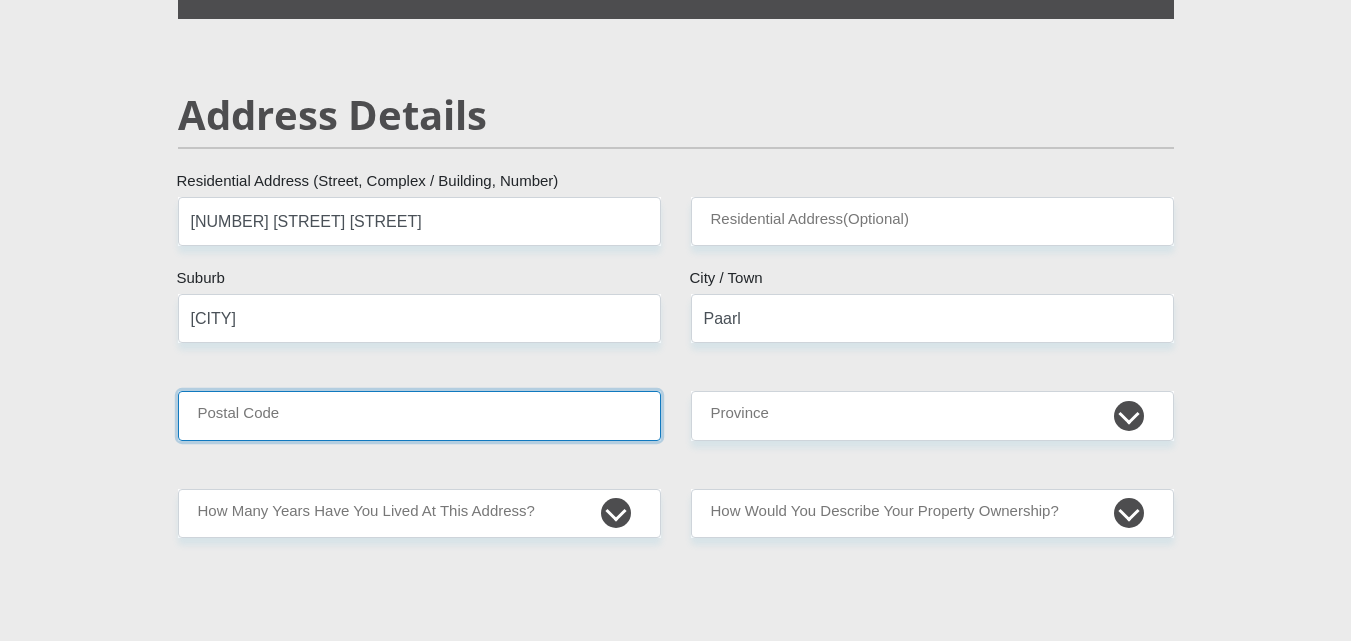 click on "Postal Code" at bounding box center (419, 415) 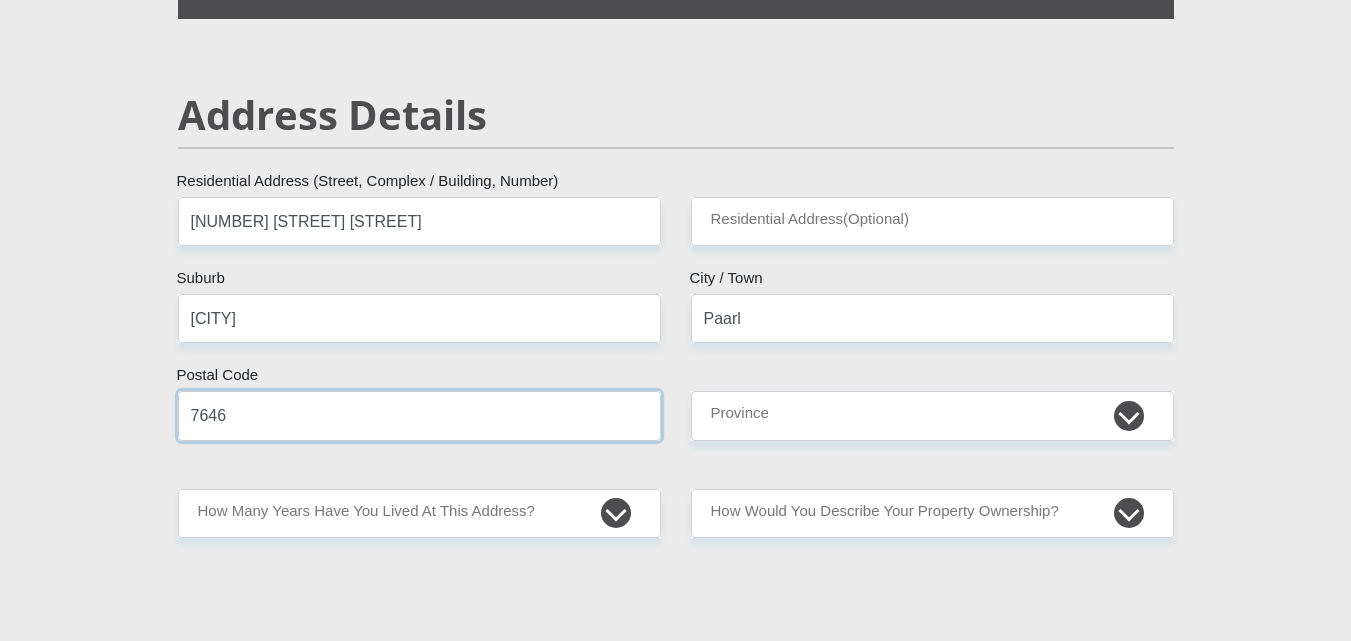type on "7646" 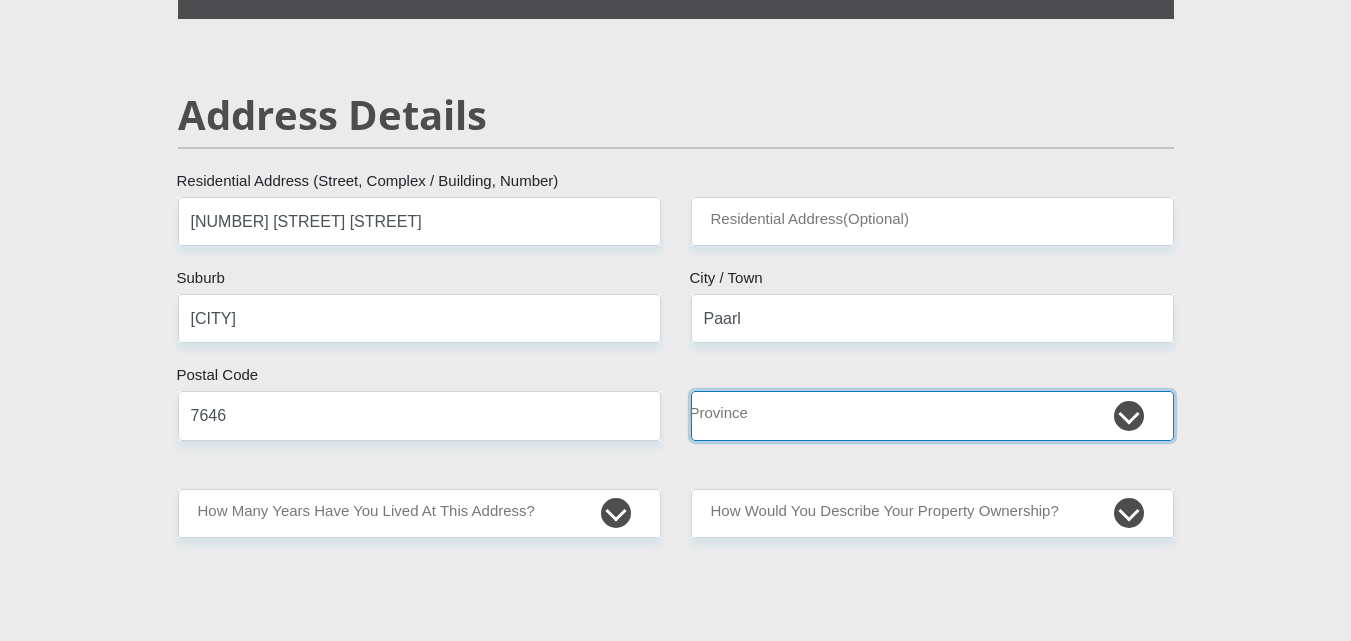 click on "Eastern Cape
Free State
Gauteng
KwaZulu-Natal
Limpopo
Mpumalanga
Northern Cape
North West
Western Cape" at bounding box center [932, 415] 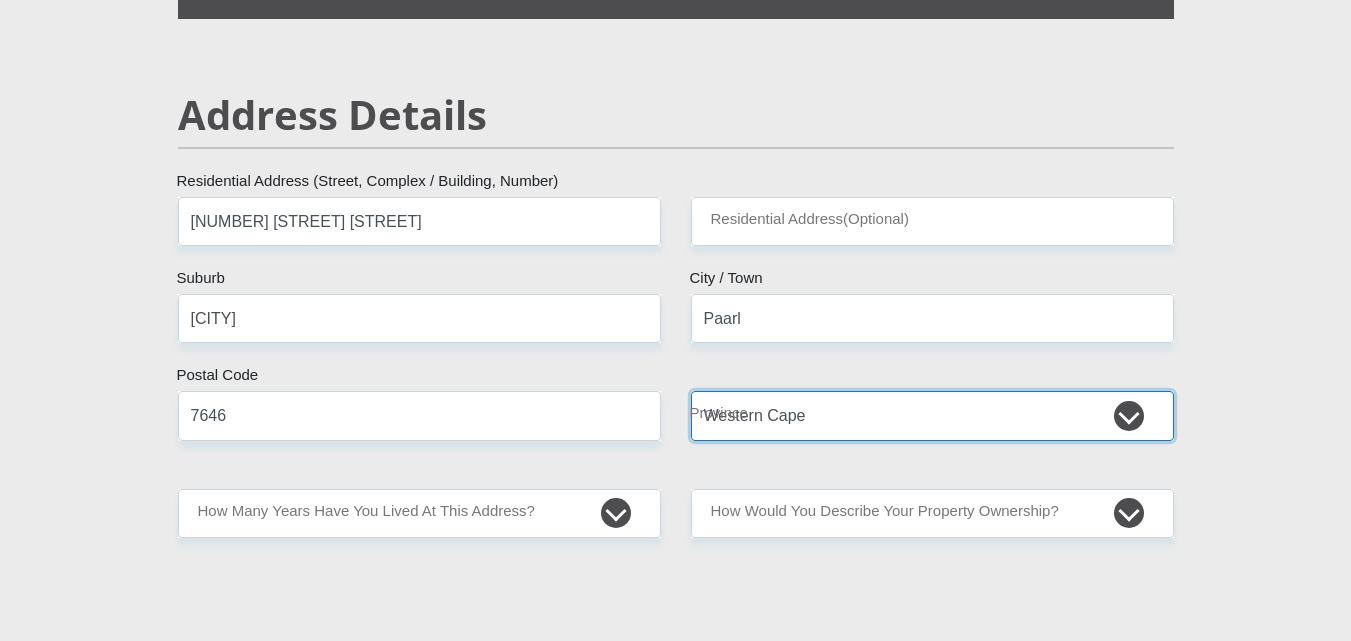 click on "Eastern Cape
Free State
Gauteng
KwaZulu-Natal
Limpopo
Mpumalanga
Northern Cape
North West
Western Cape" at bounding box center [932, 415] 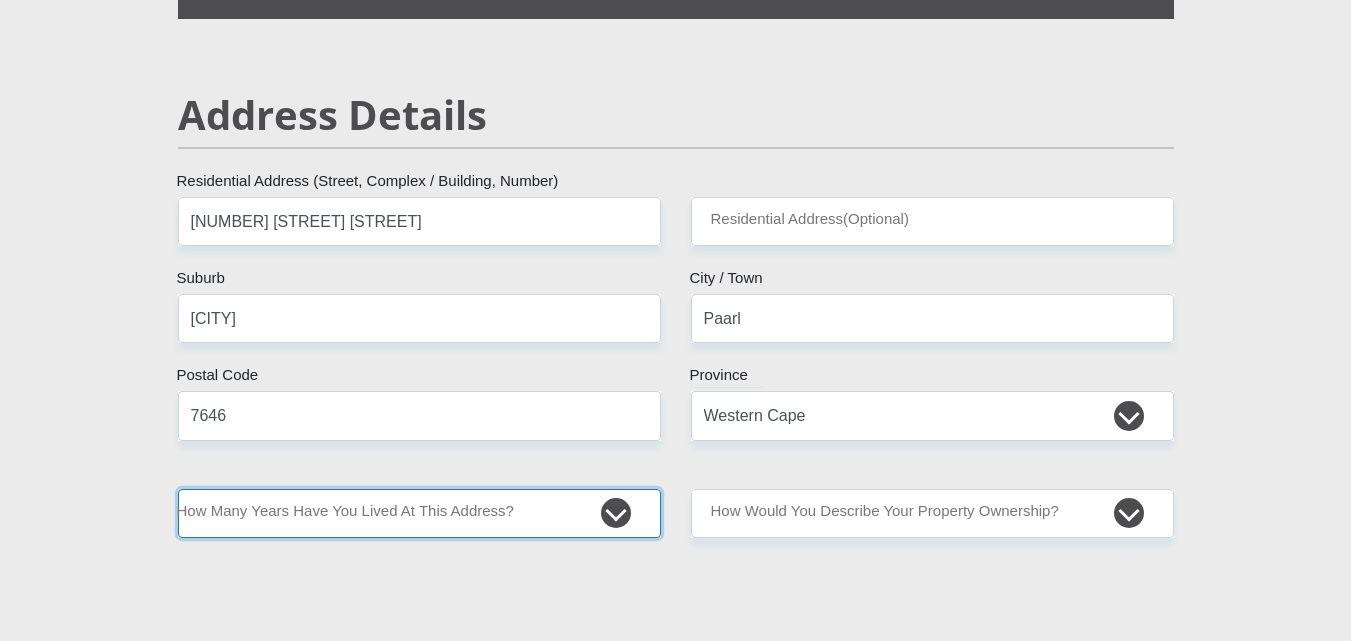 click on "less than 1 year
1-3 years
3-5 years
5+ years" at bounding box center [419, 513] 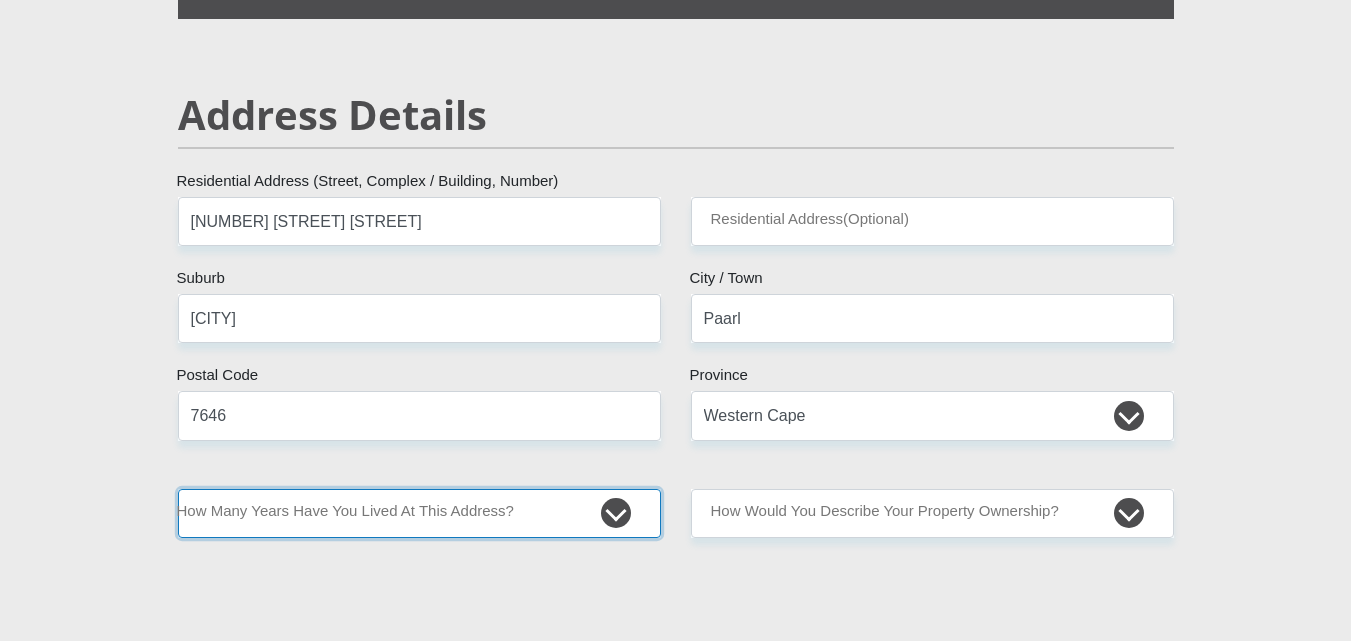select on "2" 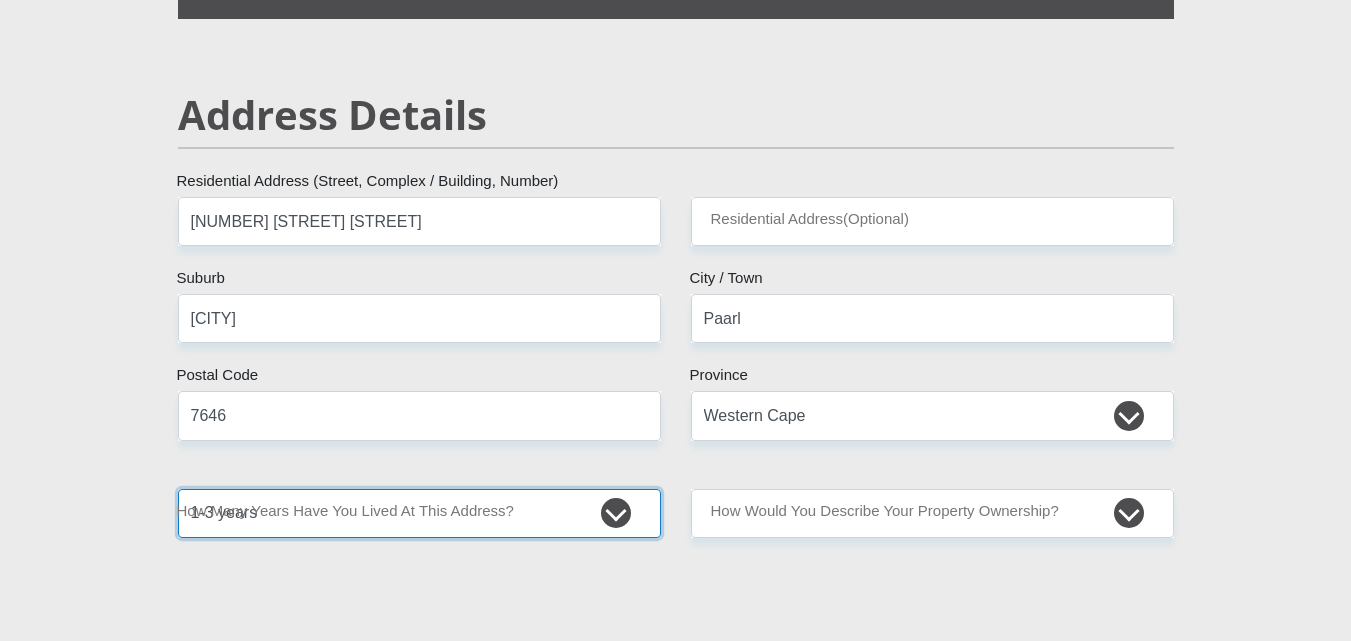 click on "less than 1 year
1-3 years
3-5 years
5+ years" at bounding box center (419, 513) 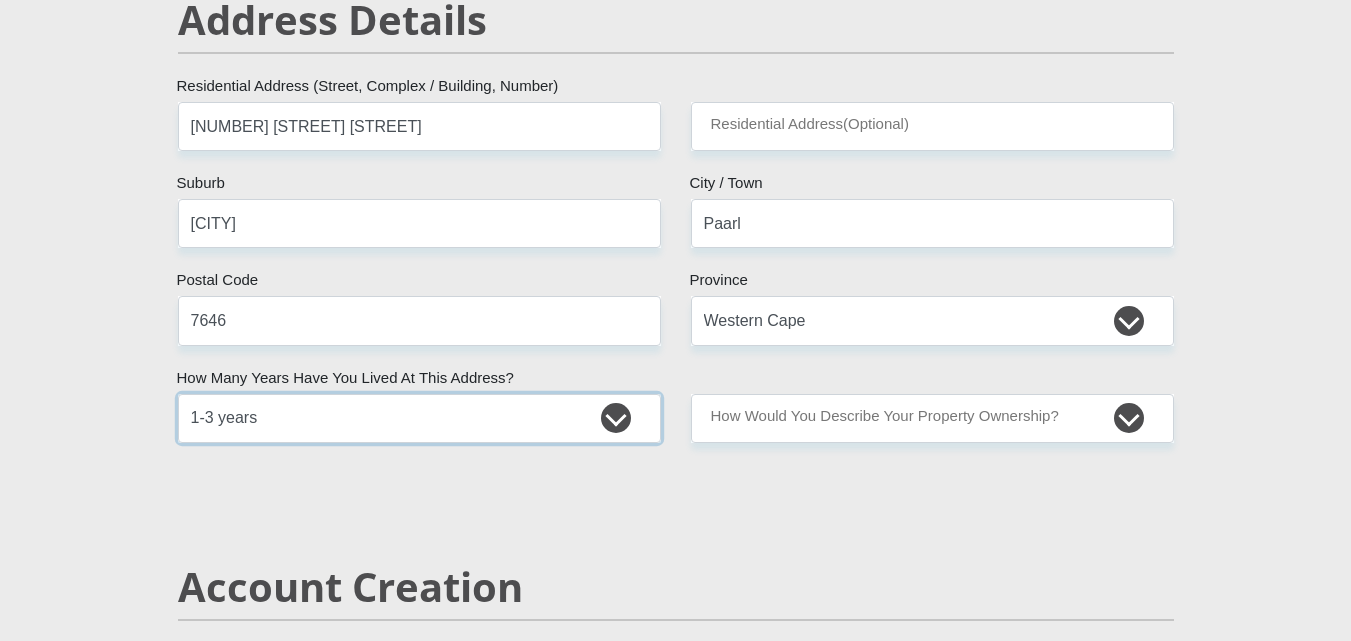 scroll, scrollTop: 1000, scrollLeft: 0, axis: vertical 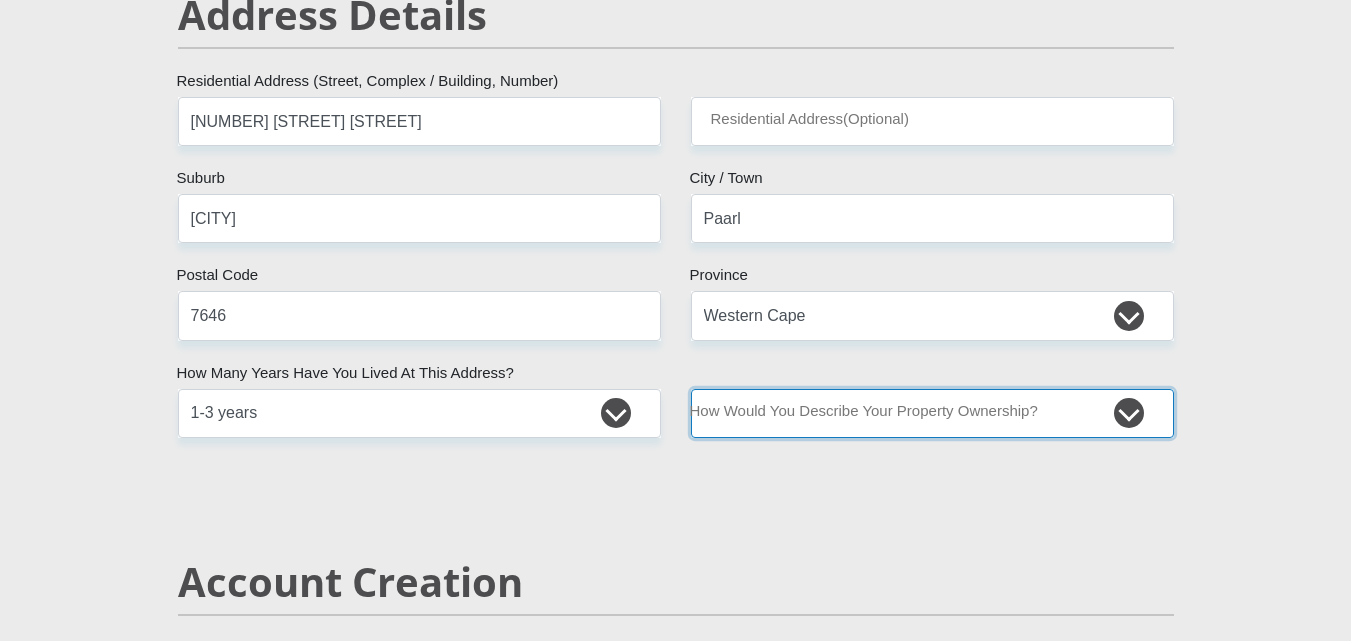 click on "Owned
Rented
Family Owned
Company Dwelling" at bounding box center (932, 413) 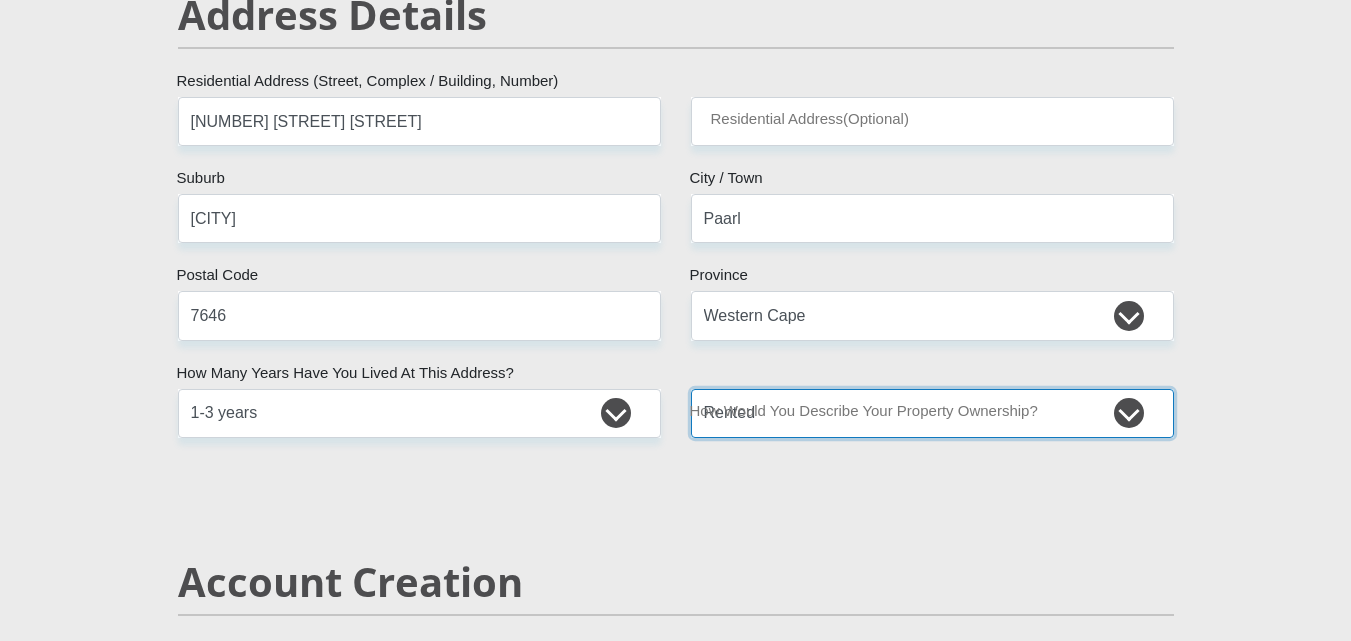 click on "Owned
Rented
Family Owned
Company Dwelling" at bounding box center [932, 413] 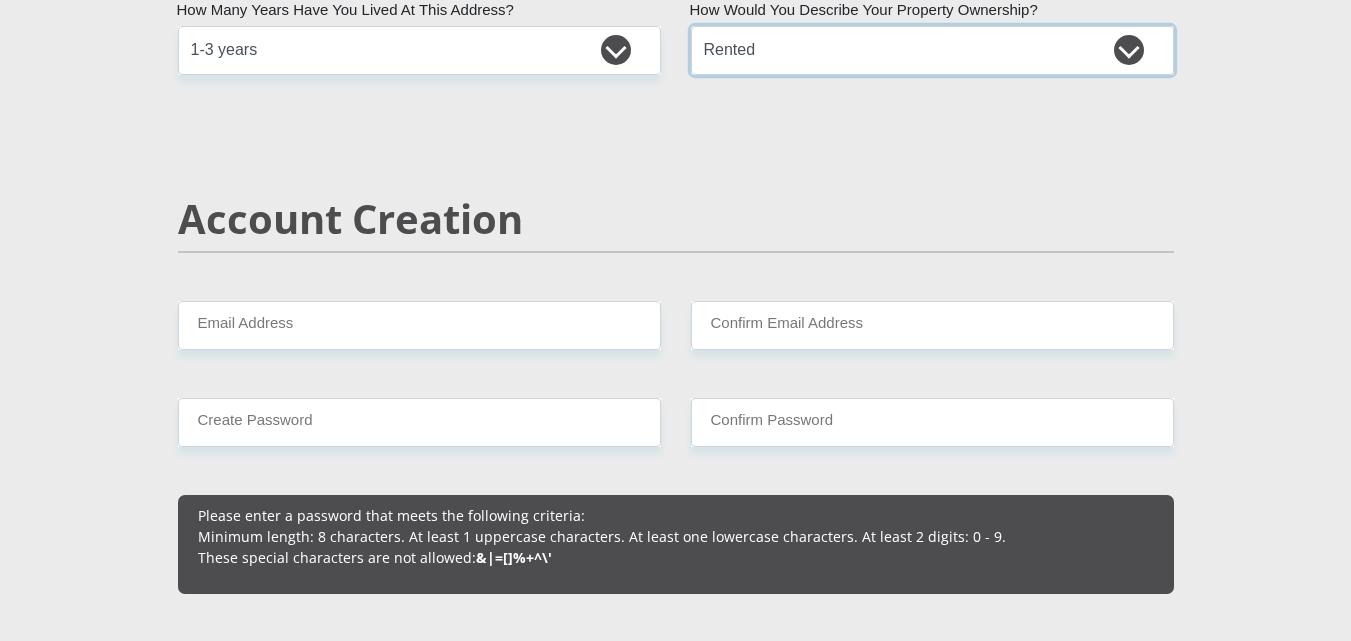 scroll, scrollTop: 1400, scrollLeft: 0, axis: vertical 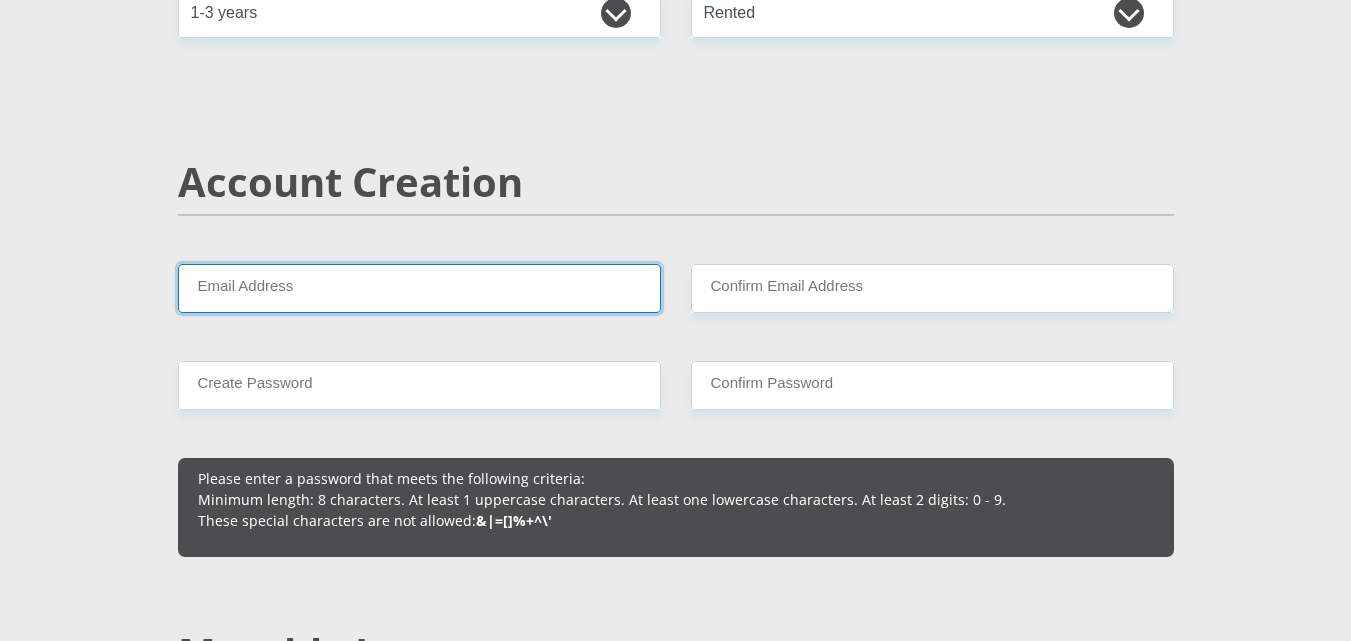 click on "Email Address" at bounding box center [419, 288] 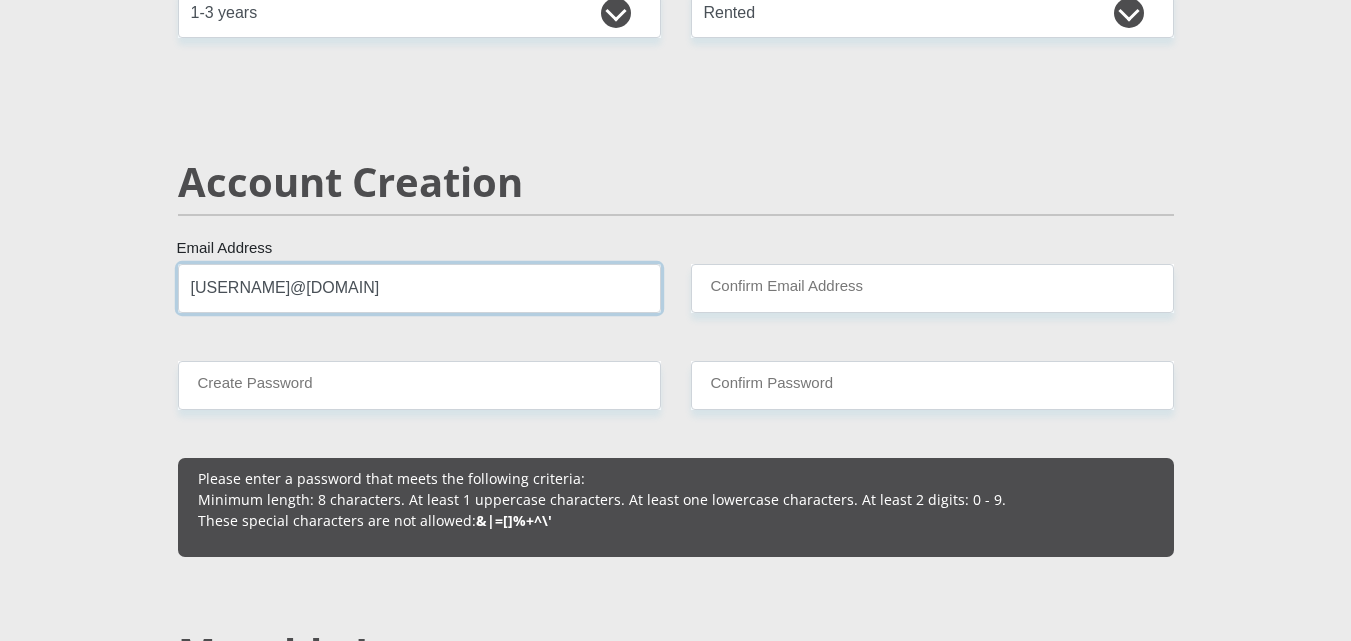 type on "[USERNAME]@[DOMAIN]" 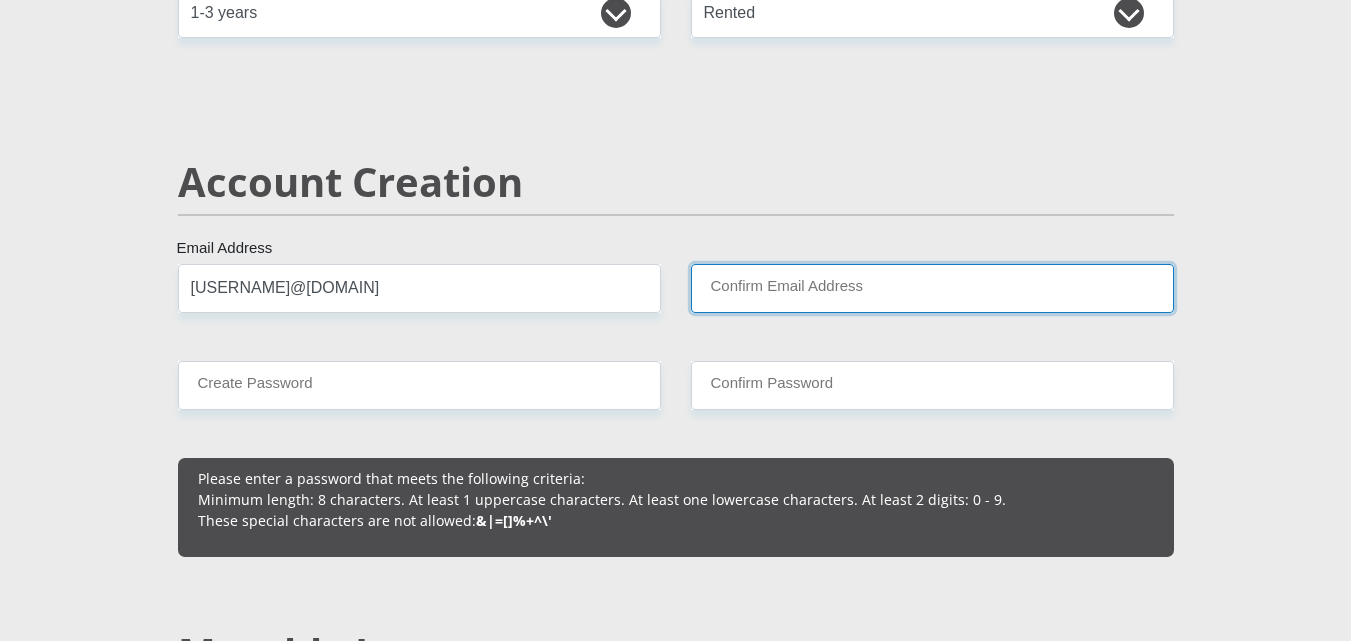 click on "Confirm Email Address" at bounding box center (932, 288) 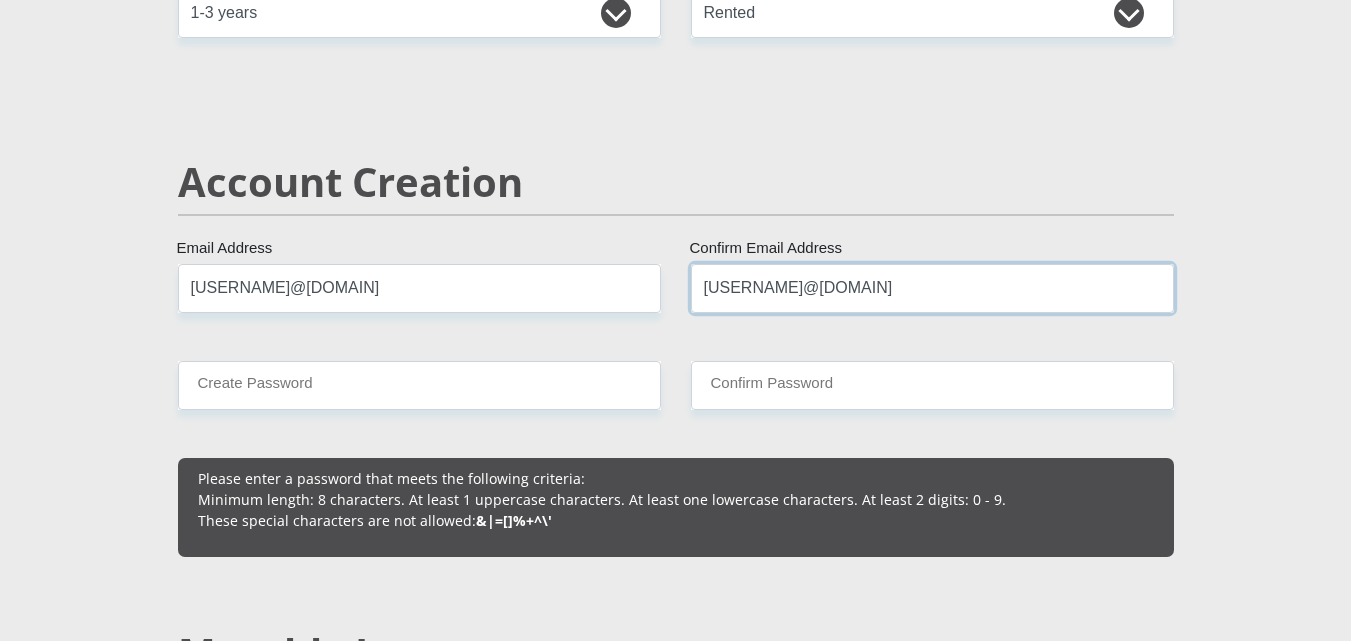 type on "[USERNAME]@[DOMAIN]" 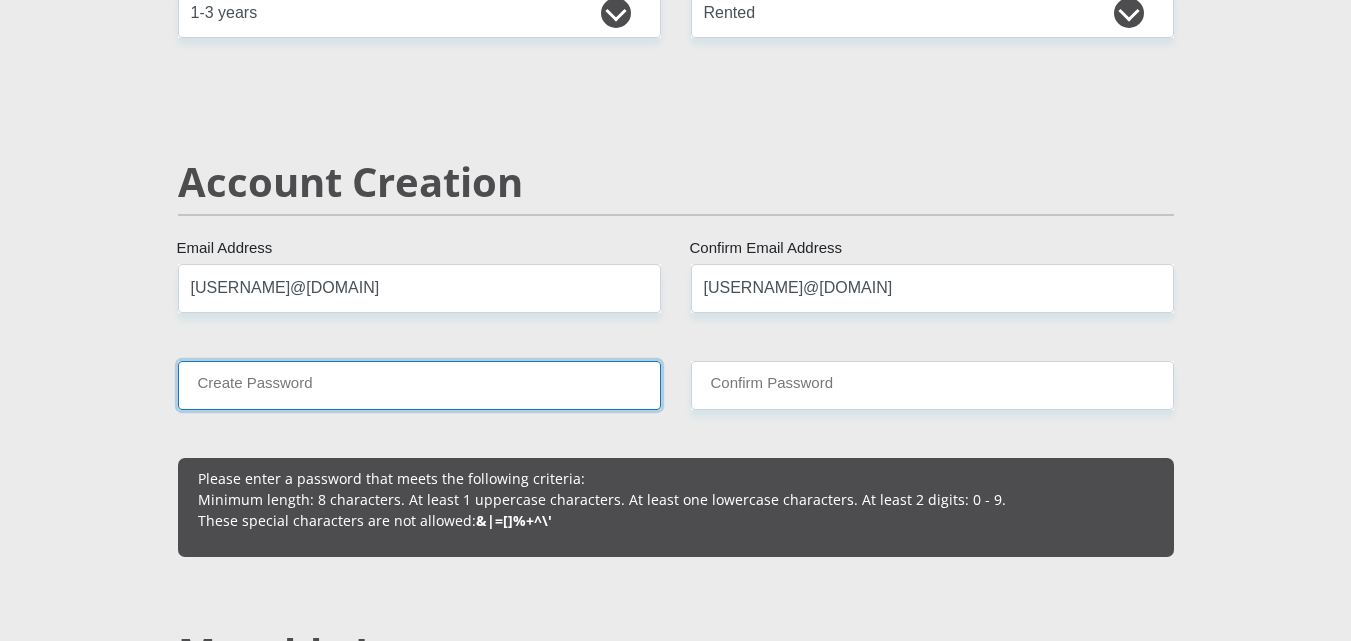 click on "Create Password" at bounding box center (419, 385) 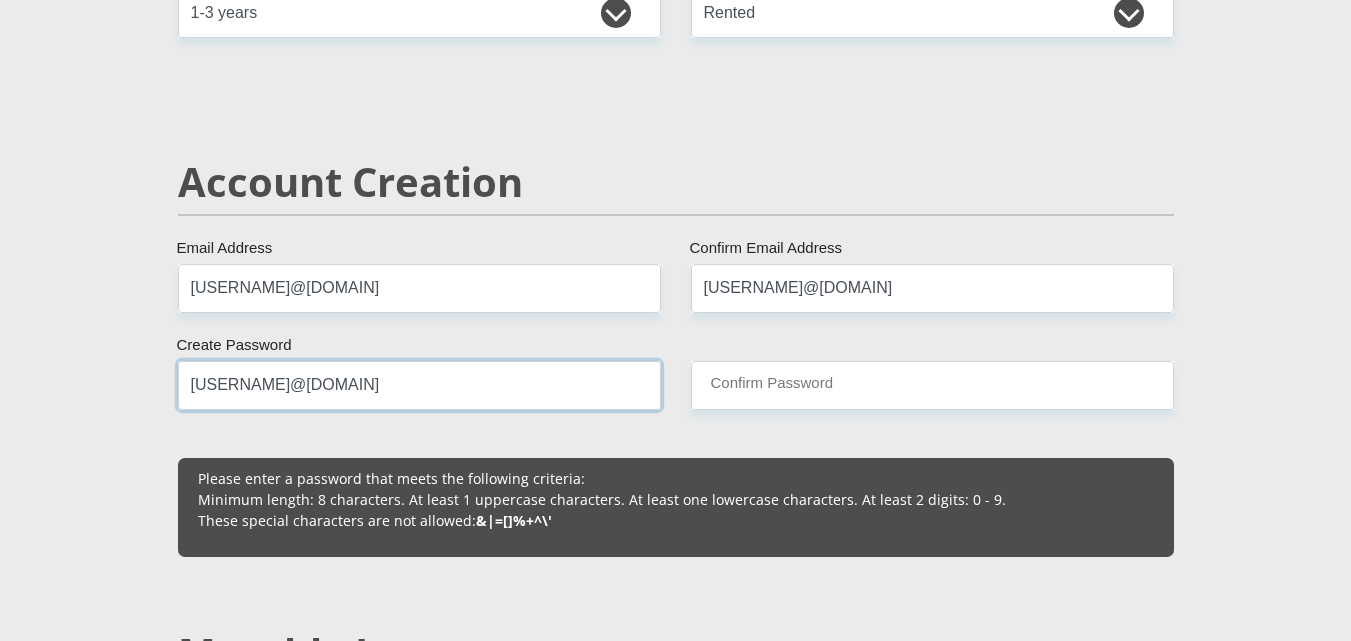 type on "[USERNAME]@[DOMAIN]" 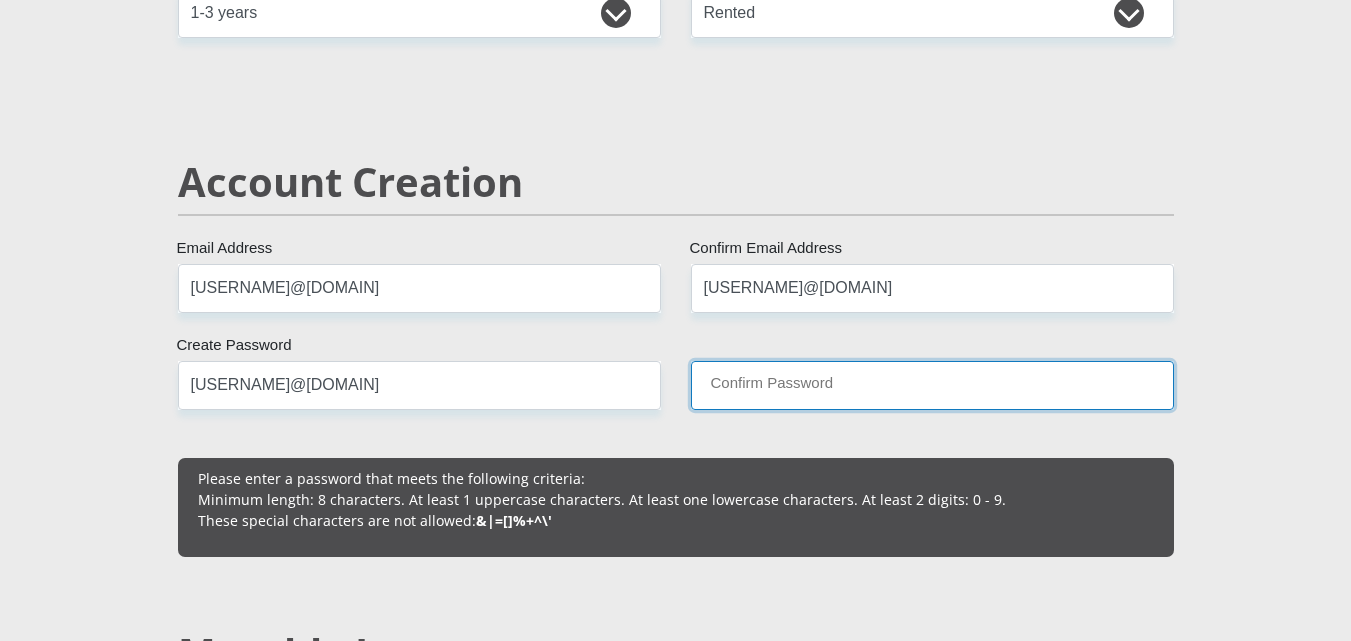 click on "Confirm Password" at bounding box center (932, 385) 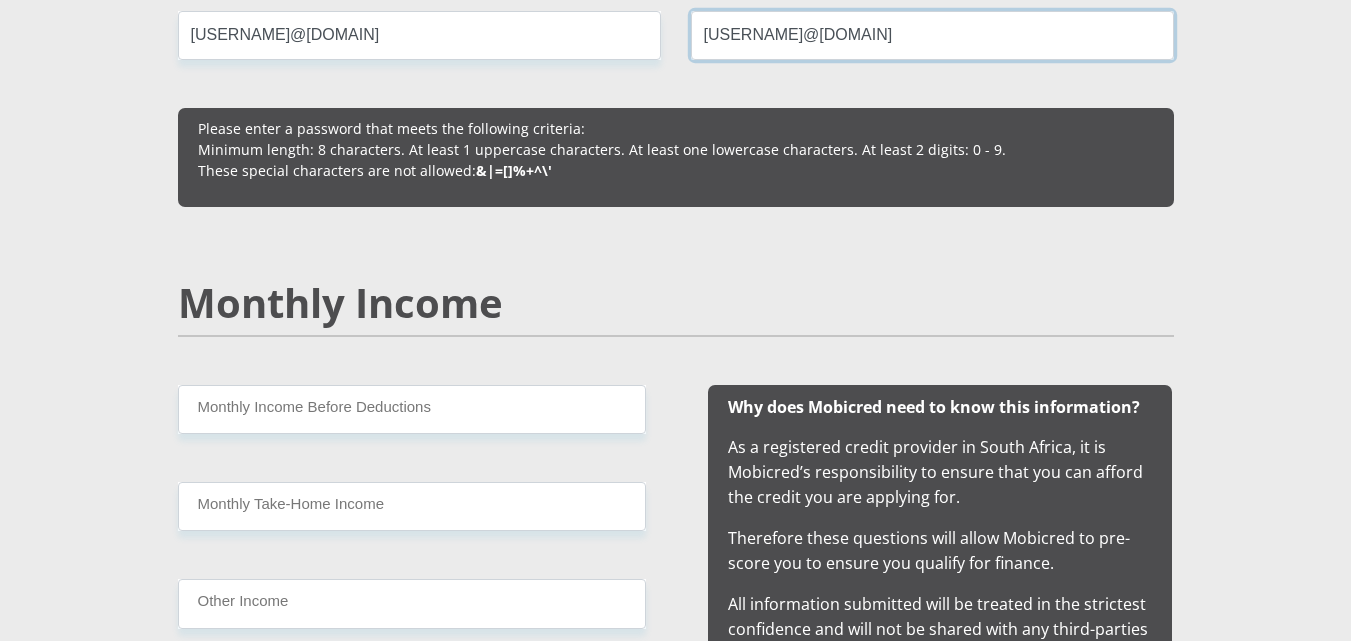 scroll, scrollTop: 1900, scrollLeft: 0, axis: vertical 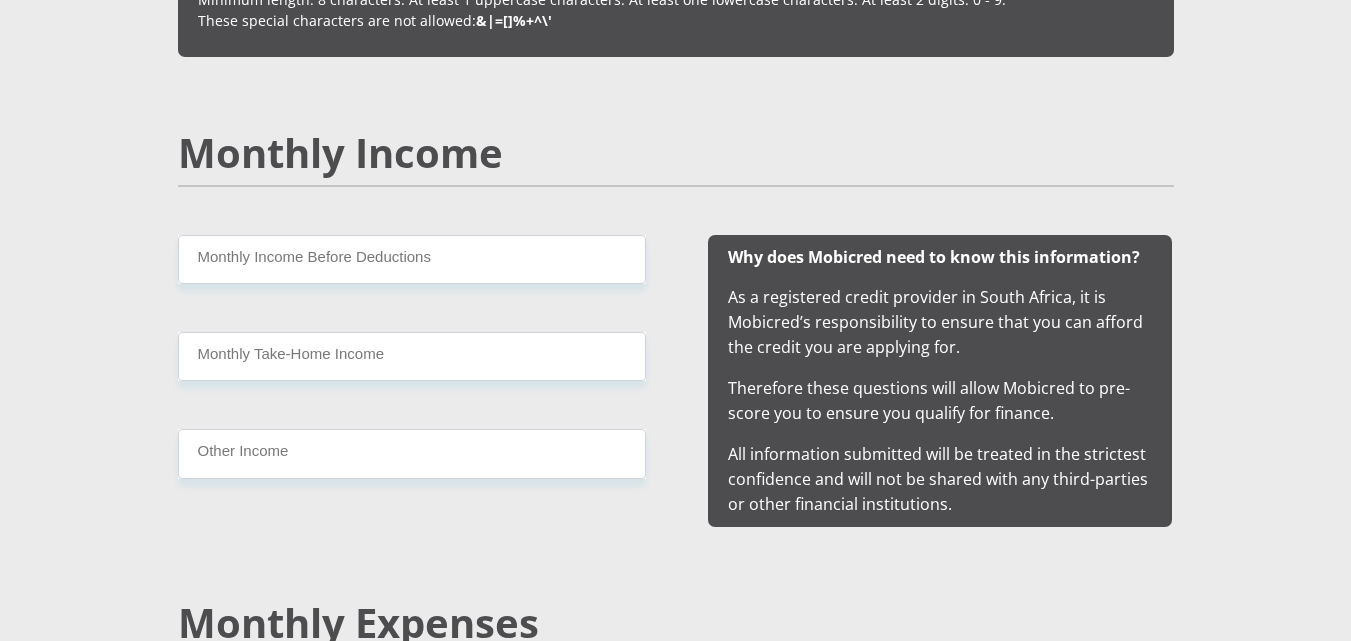type on "[USERNAME]@[DOMAIN]" 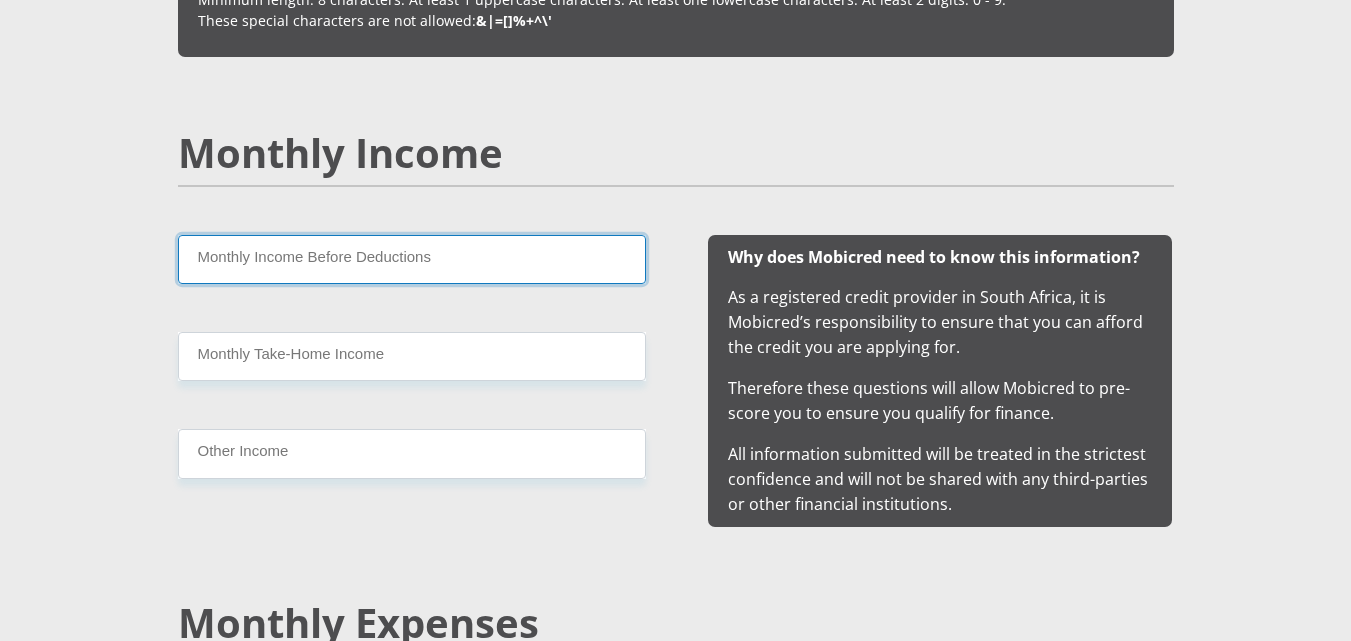 click on "Monthly Income Before Deductions" at bounding box center (412, 259) 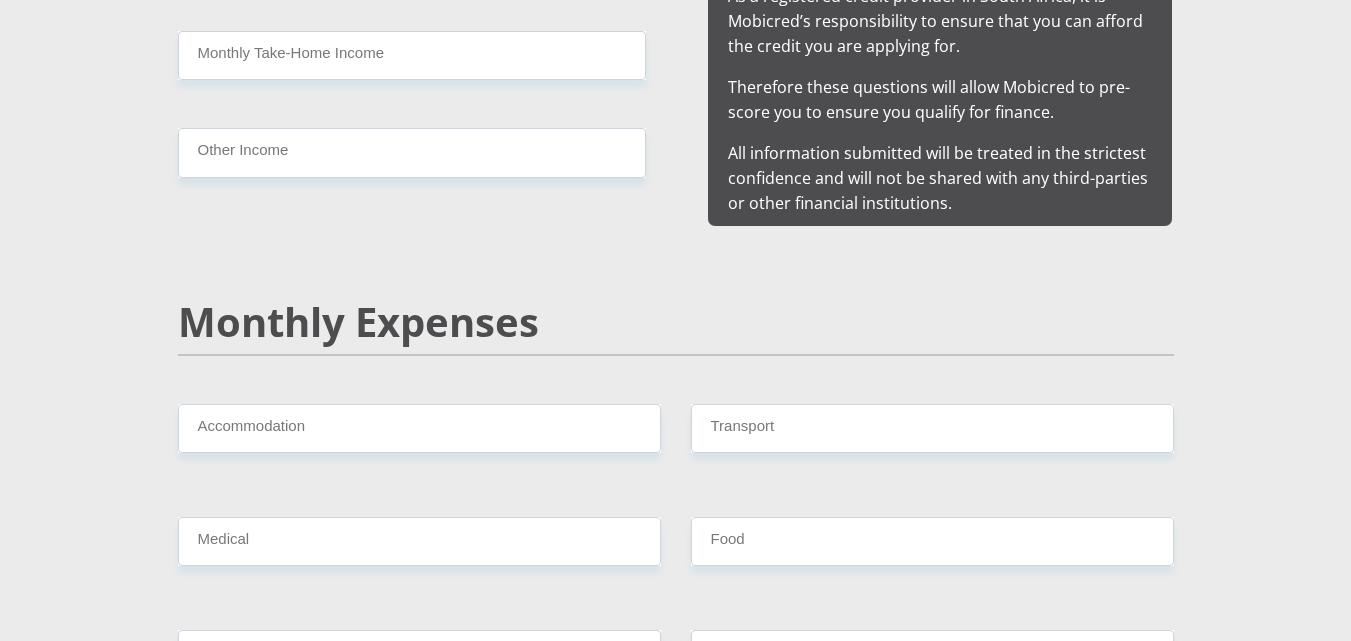 scroll, scrollTop: 2800, scrollLeft: 0, axis: vertical 